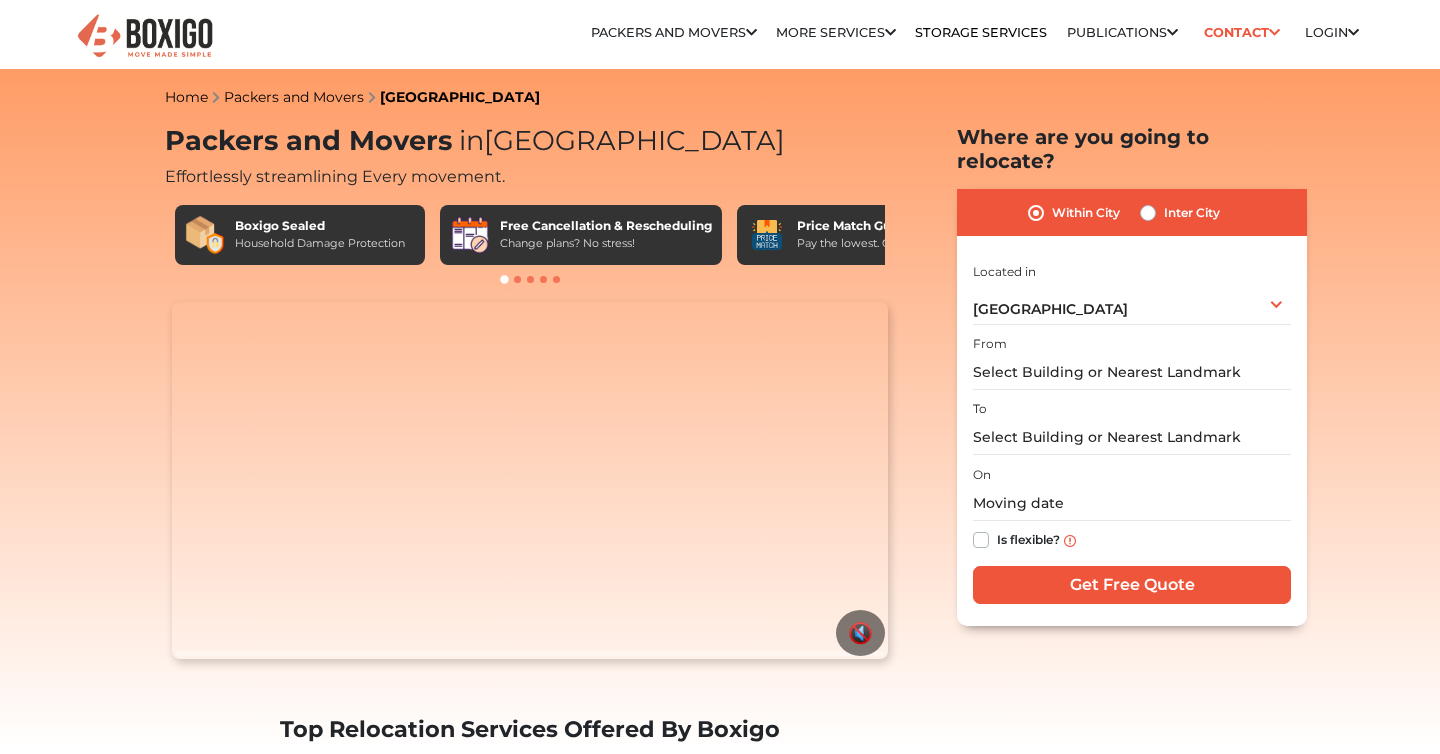 scroll, scrollTop: 0, scrollLeft: 0, axis: both 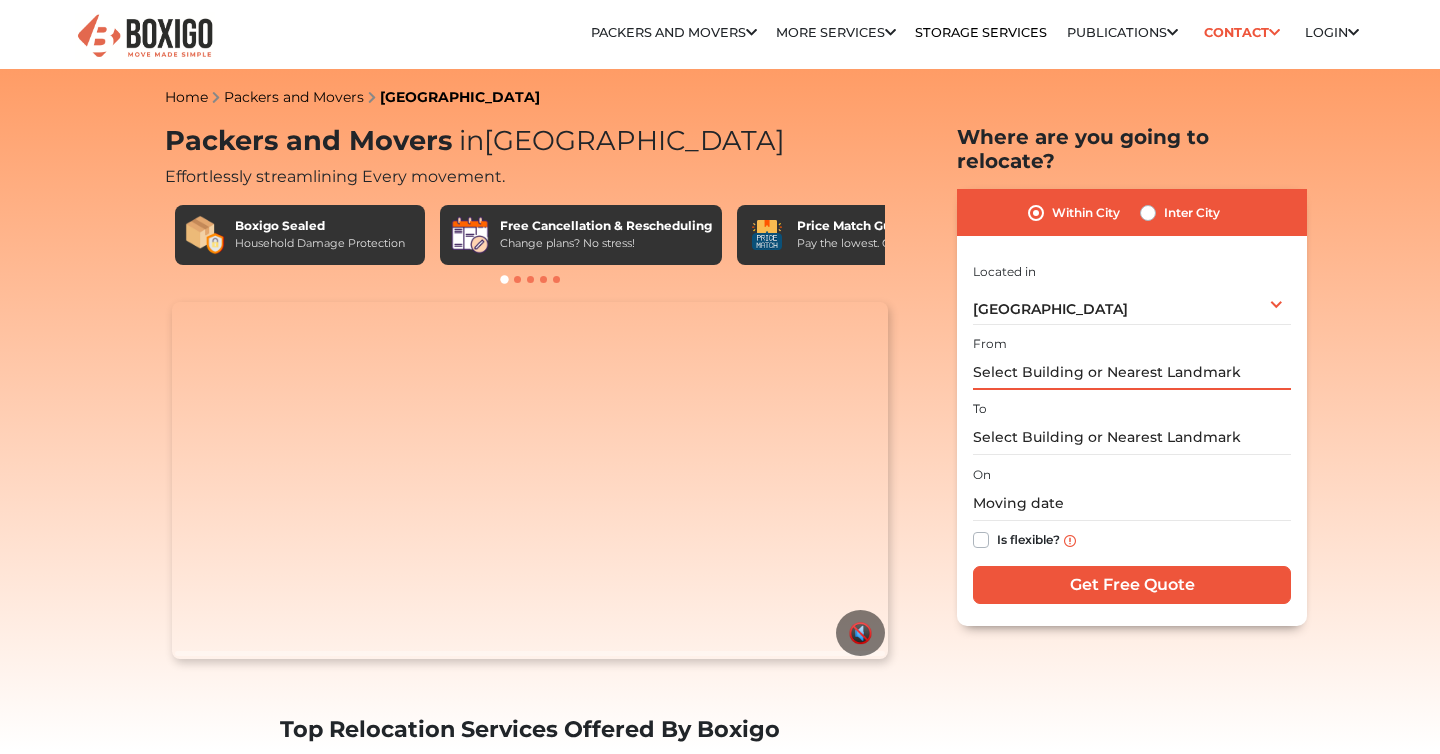 click at bounding box center (1132, 372) 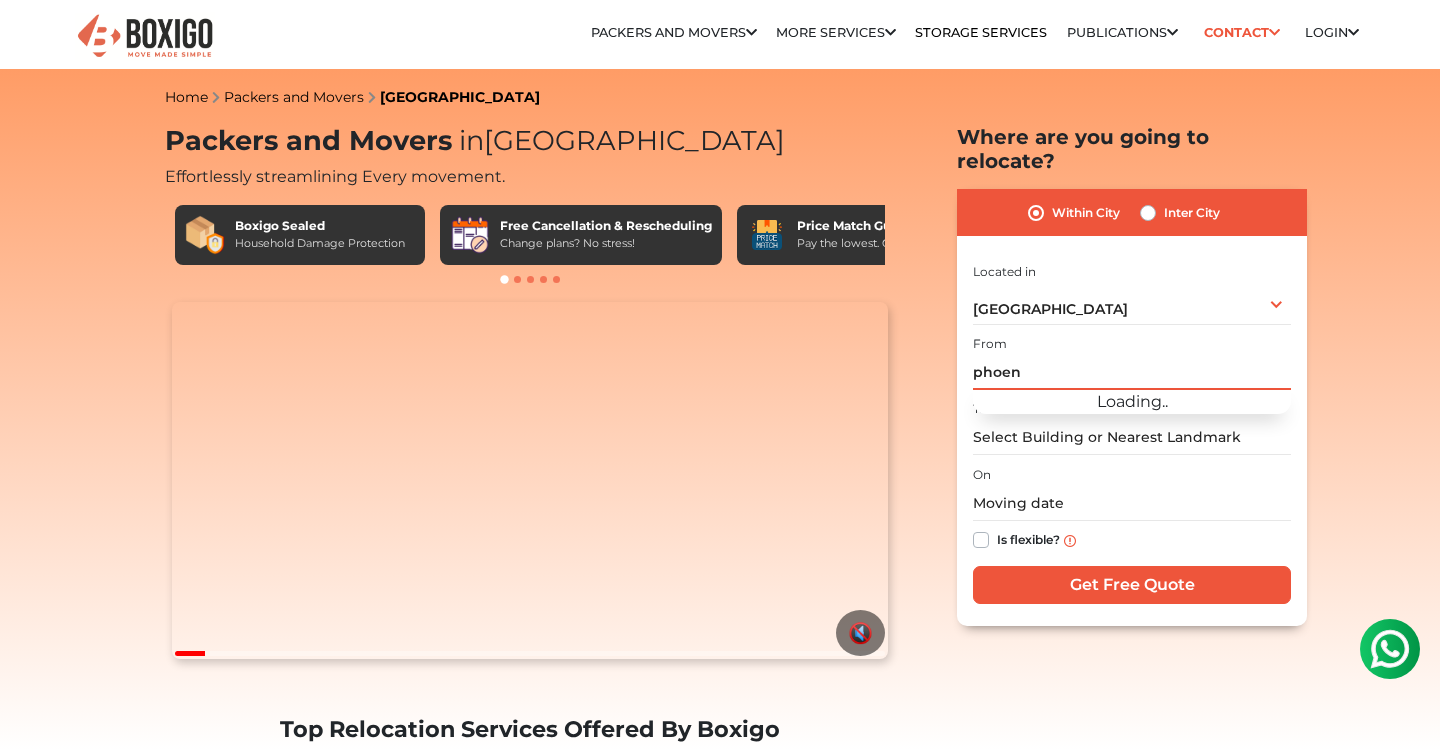 scroll, scrollTop: 0, scrollLeft: 0, axis: both 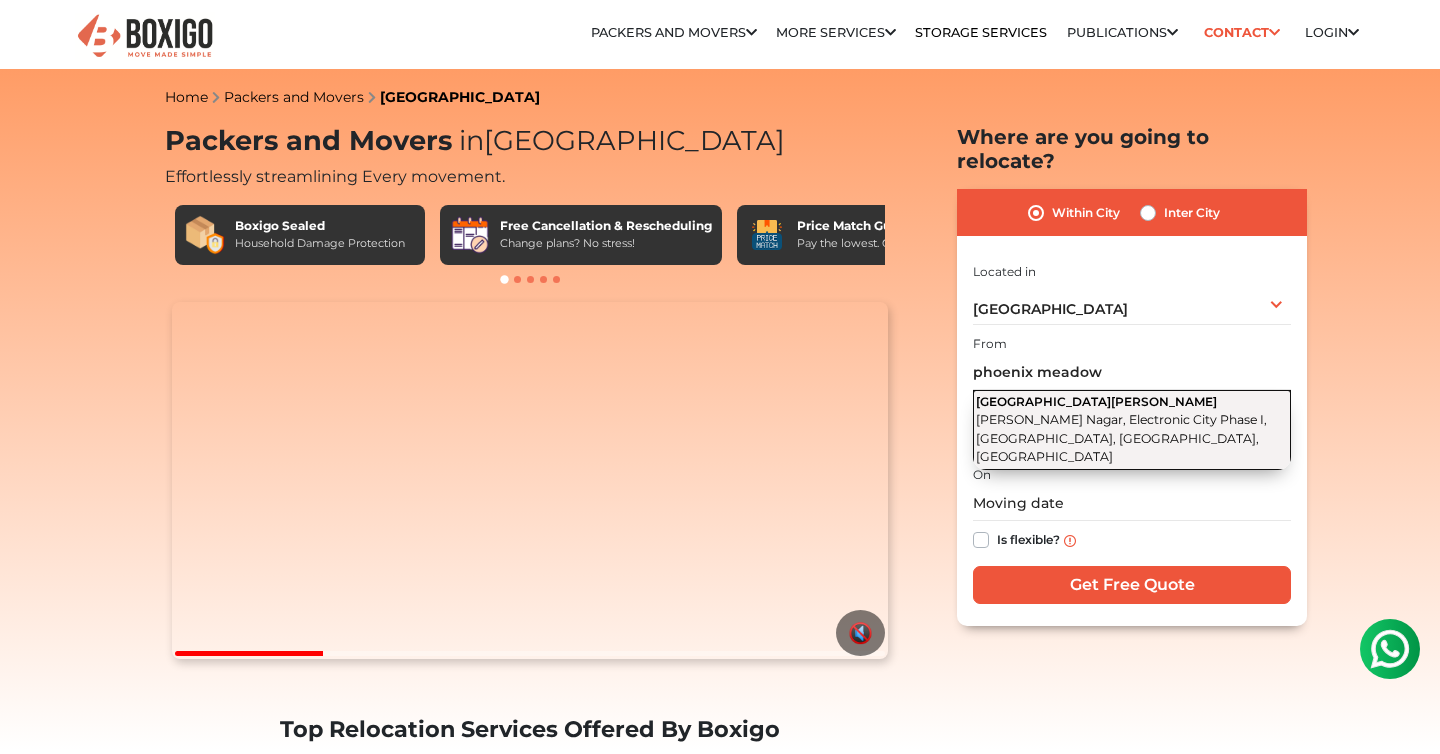 click on "[PERSON_NAME] Nagar, Electronic City Phase I, [GEOGRAPHIC_DATA], [GEOGRAPHIC_DATA], [GEOGRAPHIC_DATA]" at bounding box center [1121, 438] 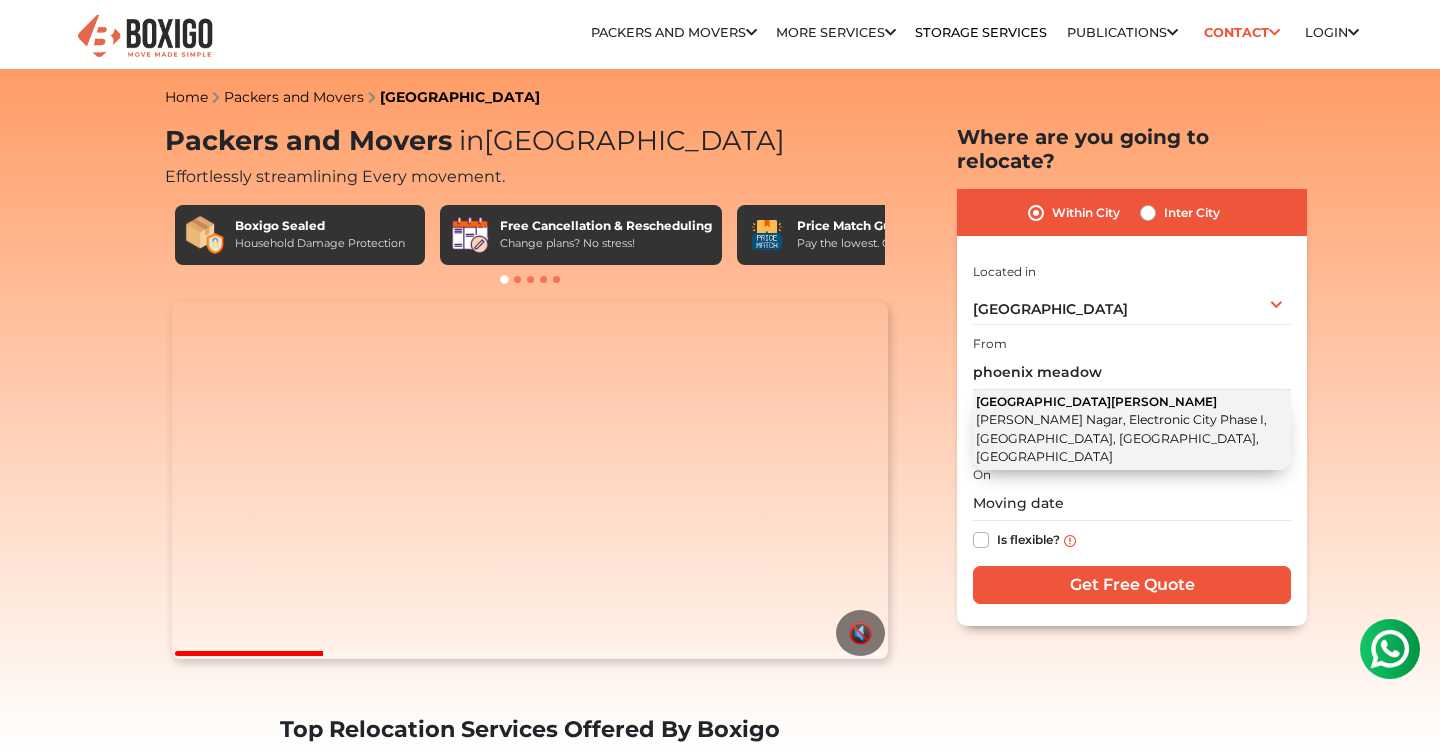 type on "[GEOGRAPHIC_DATA][PERSON_NAME], [PERSON_NAME][GEOGRAPHIC_DATA], Electronic City Phase I, [GEOGRAPHIC_DATA], [GEOGRAPHIC_DATA], [GEOGRAPHIC_DATA]" 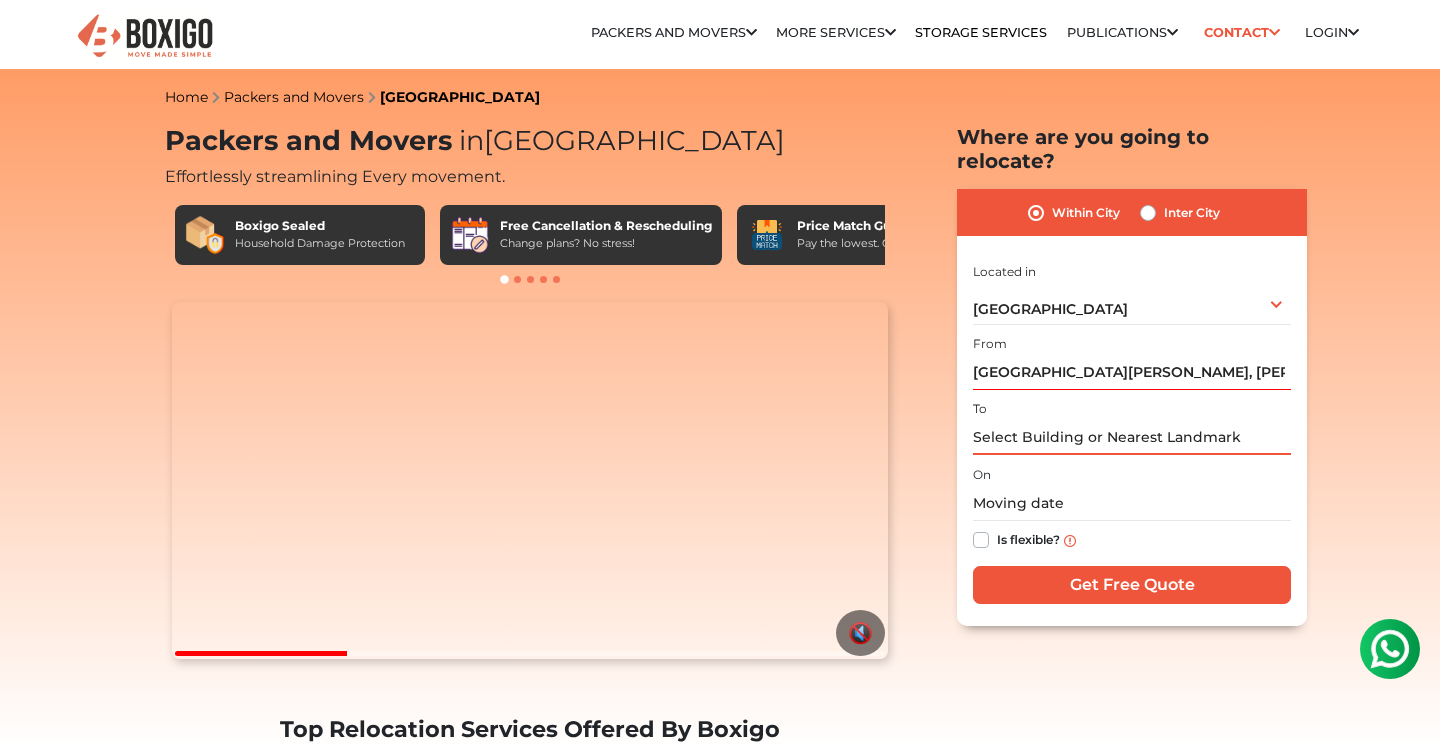 click at bounding box center (1132, 437) 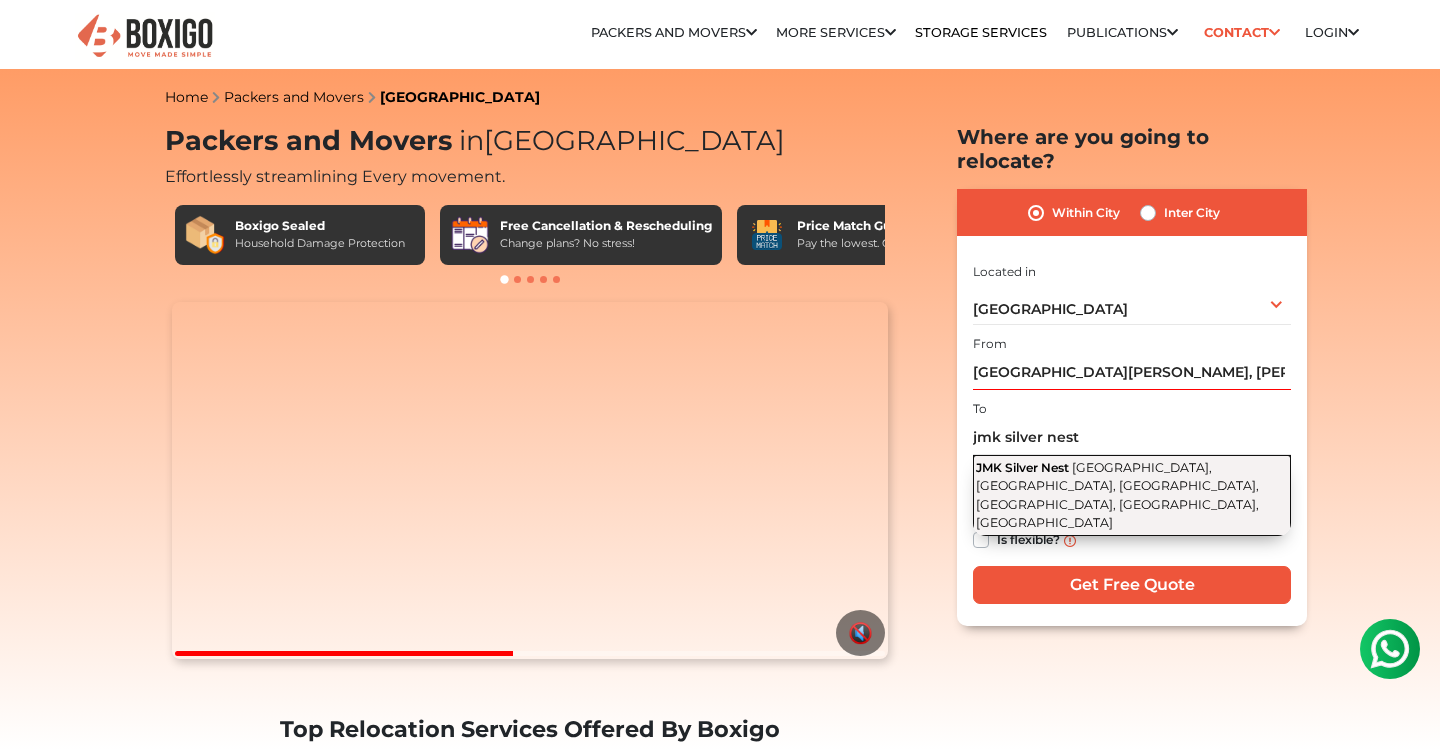 click on "JMK Silver Nest
[GEOGRAPHIC_DATA], [GEOGRAPHIC_DATA], [GEOGRAPHIC_DATA], [GEOGRAPHIC_DATA], [GEOGRAPHIC_DATA], [GEOGRAPHIC_DATA]" at bounding box center [1132, 495] 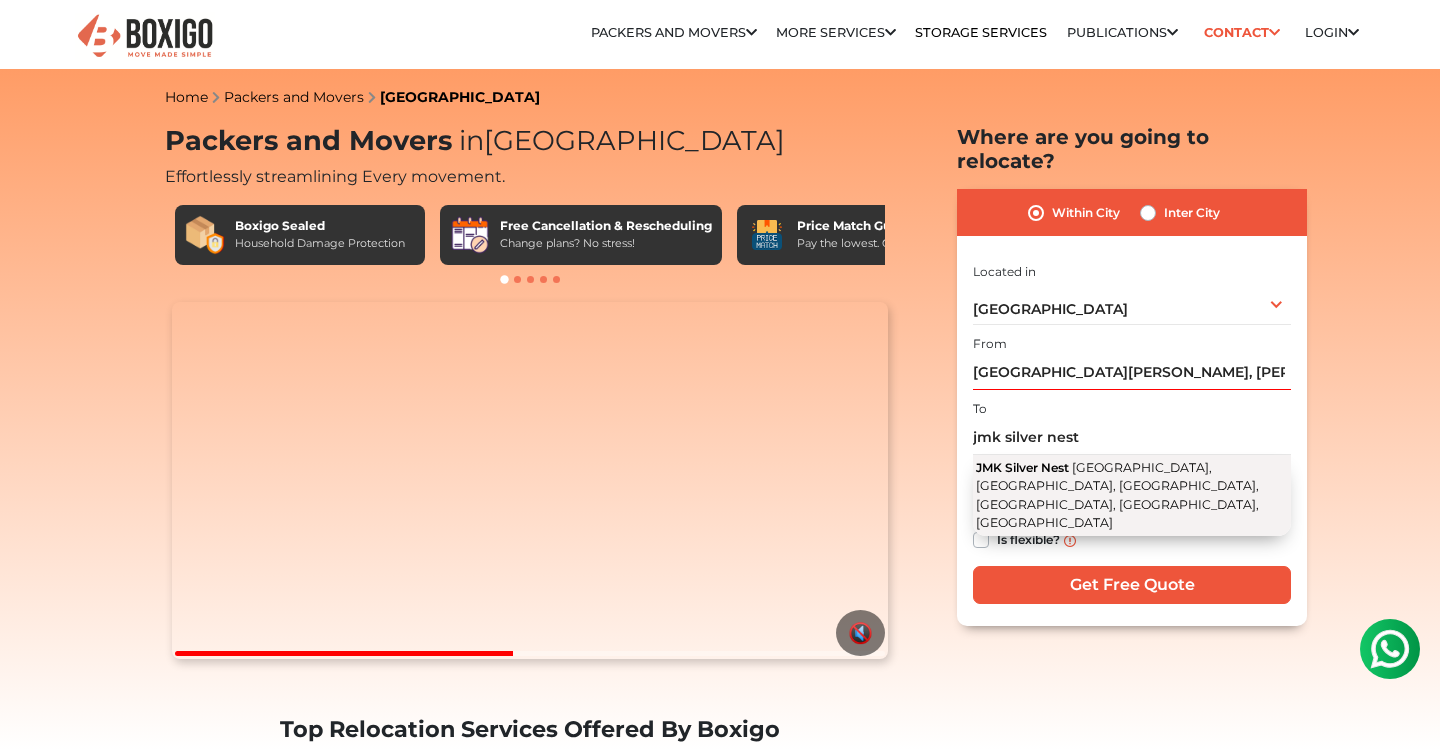 type on "JMK Silver Nest, [STREET_ADDRESS], [GEOGRAPHIC_DATA], [GEOGRAPHIC_DATA], [GEOGRAPHIC_DATA]" 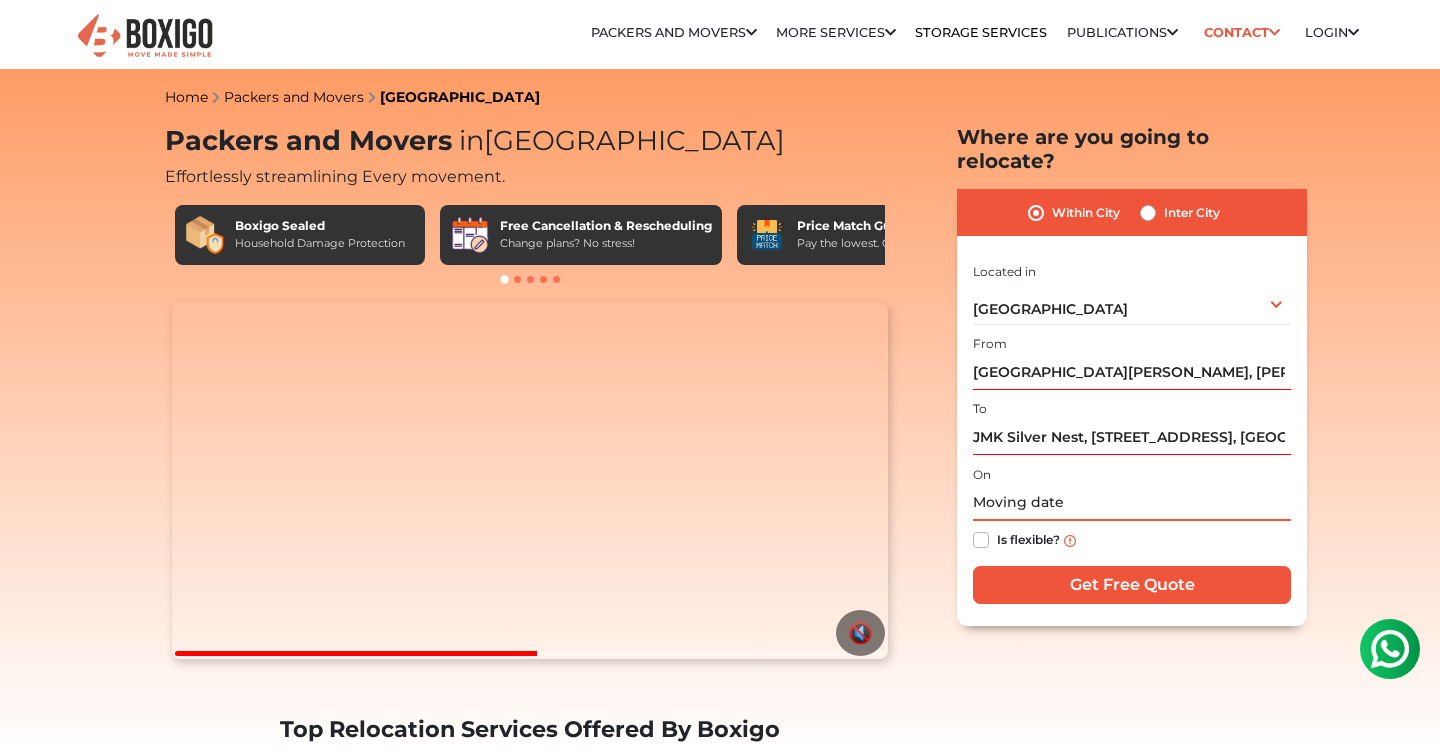 click at bounding box center (1132, 503) 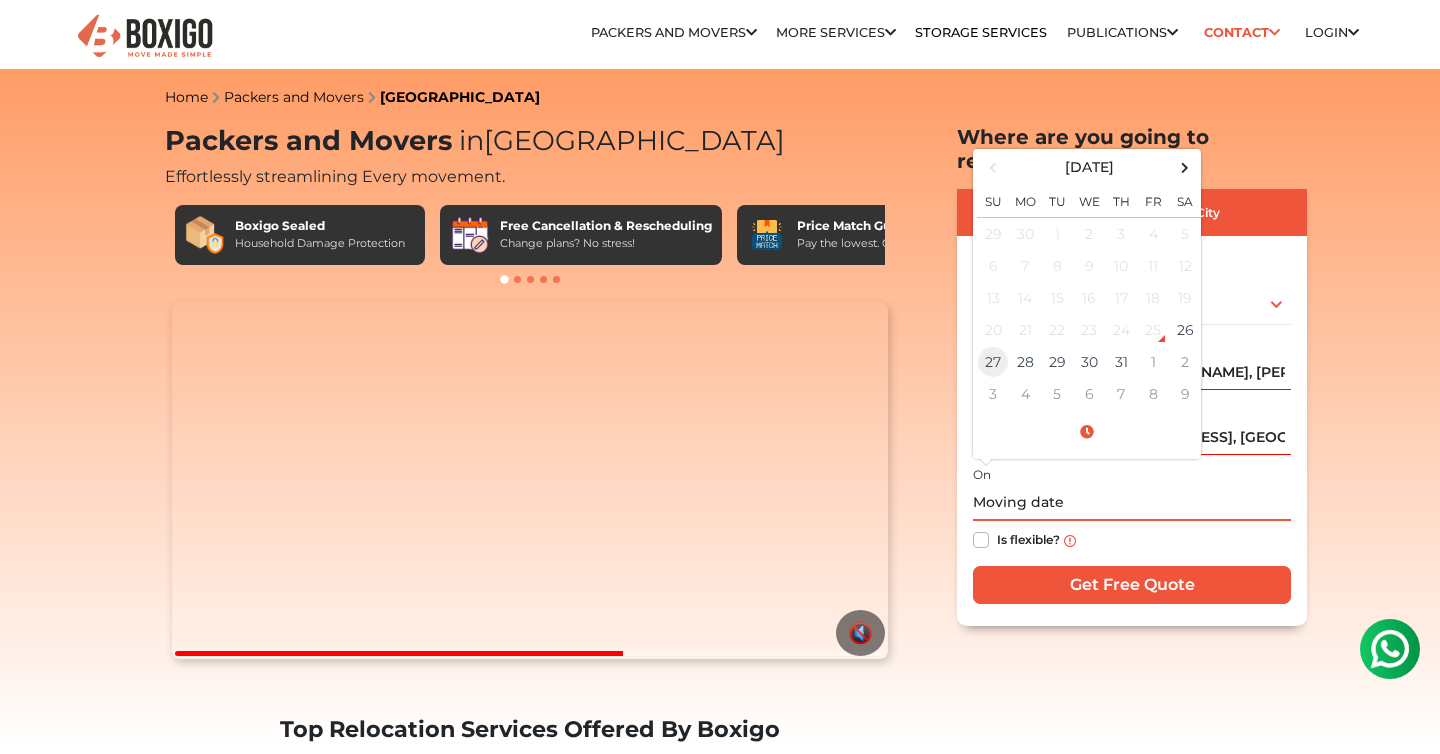 click on "27" at bounding box center [993, 362] 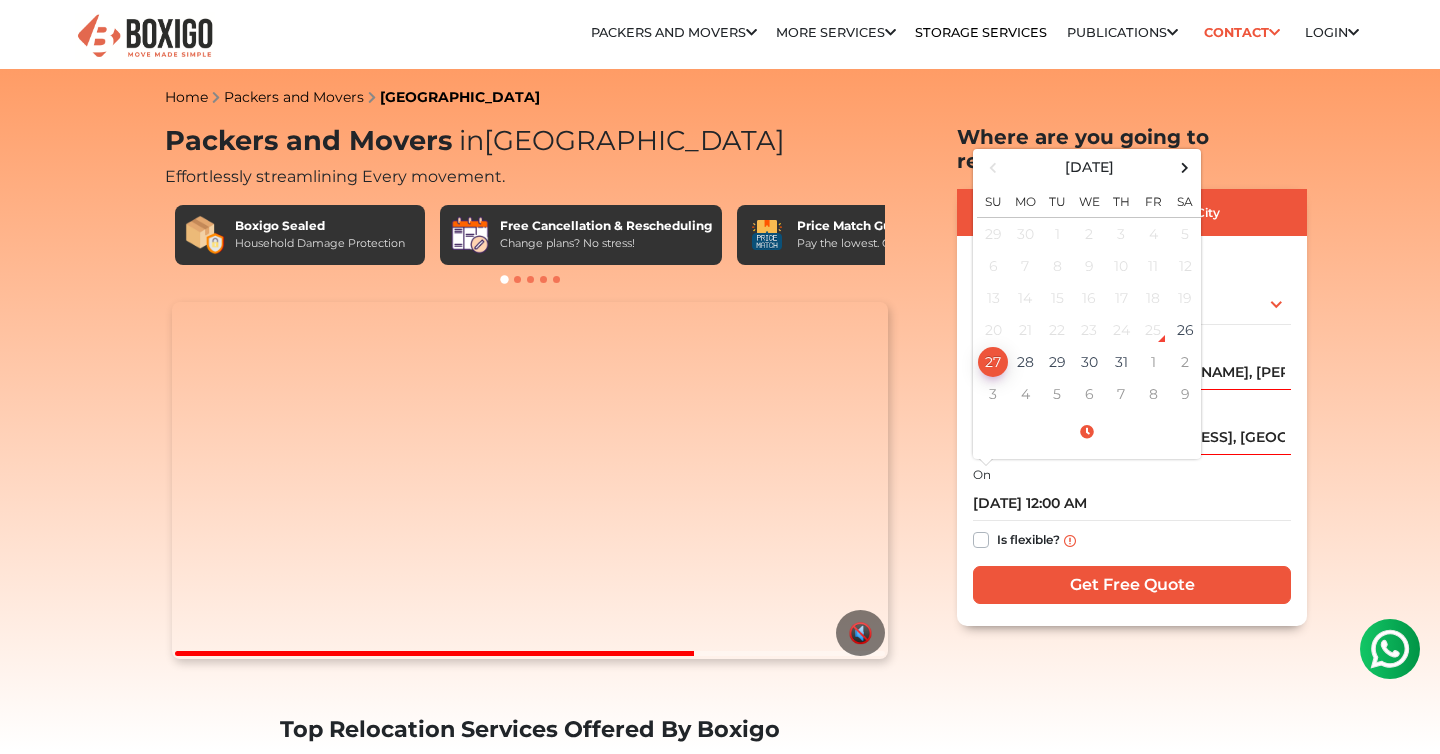 click on "Is flexible?" at bounding box center [1028, 538] 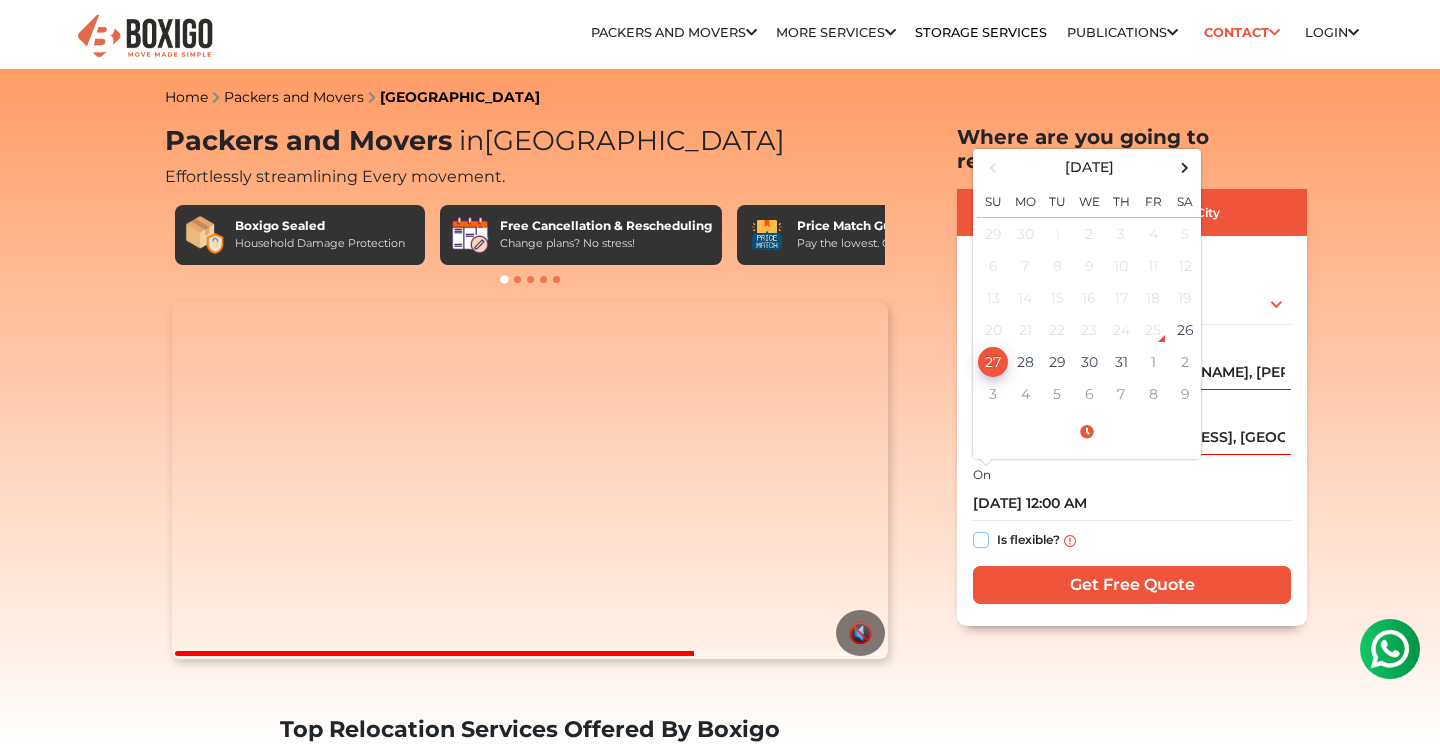 click on "Is flexible?" at bounding box center [981, 538] 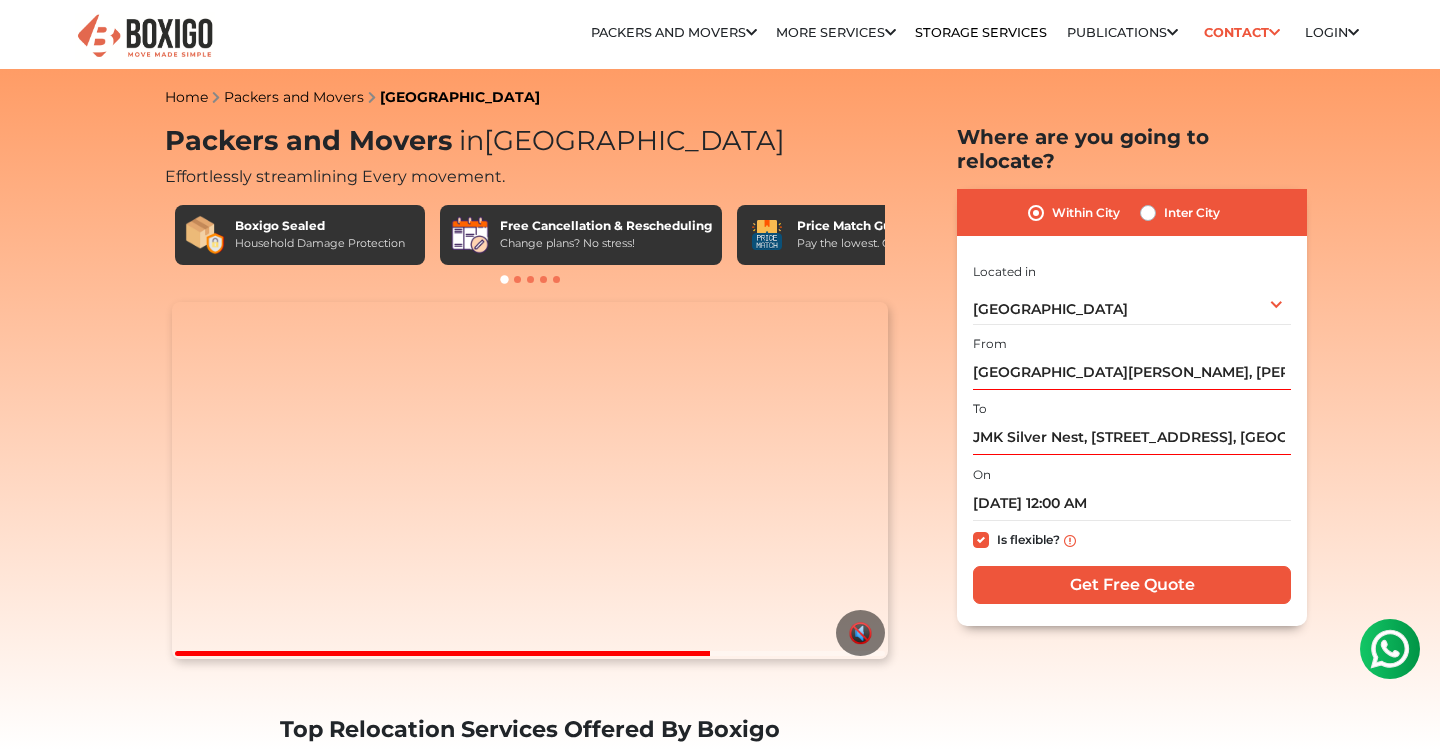 click on "I am shifting my
1 BHK
2 BHK
3 BHK
3 + BHK
FEW ITEMS
FEW ITEMS  1 BHK  2 BHK  3 BHK  3 + BHK  FEW ITEMS
Located in
Select City  [GEOGRAPHIC_DATA]
[GEOGRAPHIC_DATA] [GEOGRAPHIC_DATA] [GEOGRAPHIC_DATA] [GEOGRAPHIC_DATA]" at bounding box center [1132, 435] 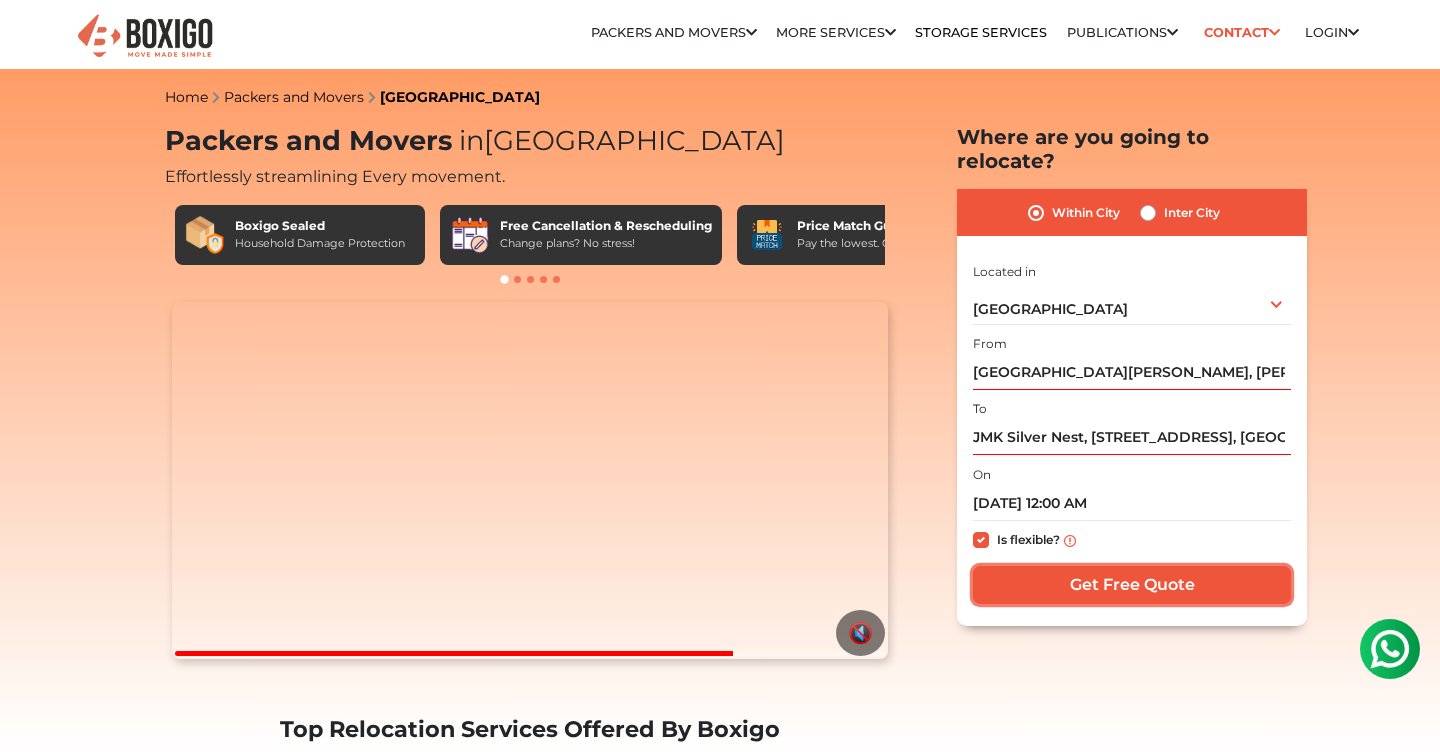 click on "Get Free Quote" at bounding box center (1132, 585) 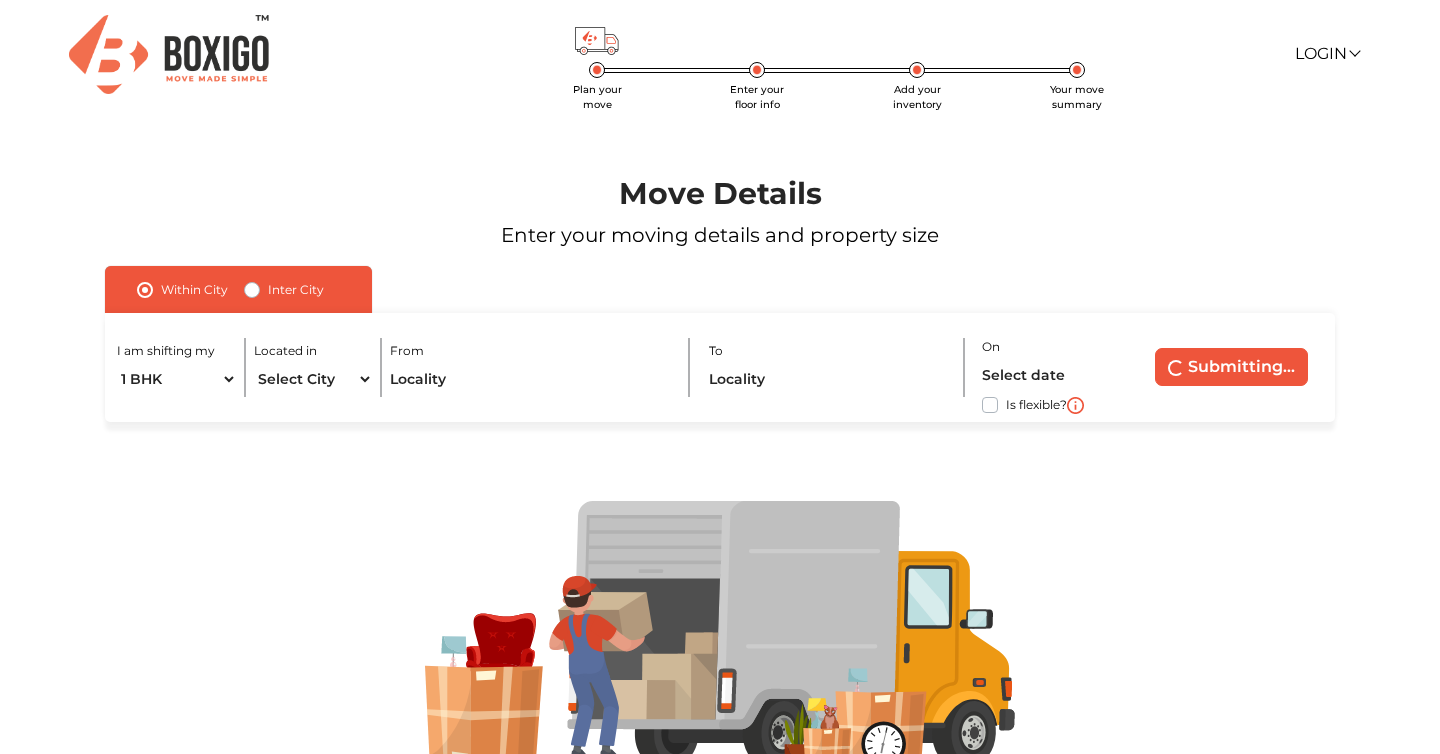 scroll, scrollTop: 0, scrollLeft: 0, axis: both 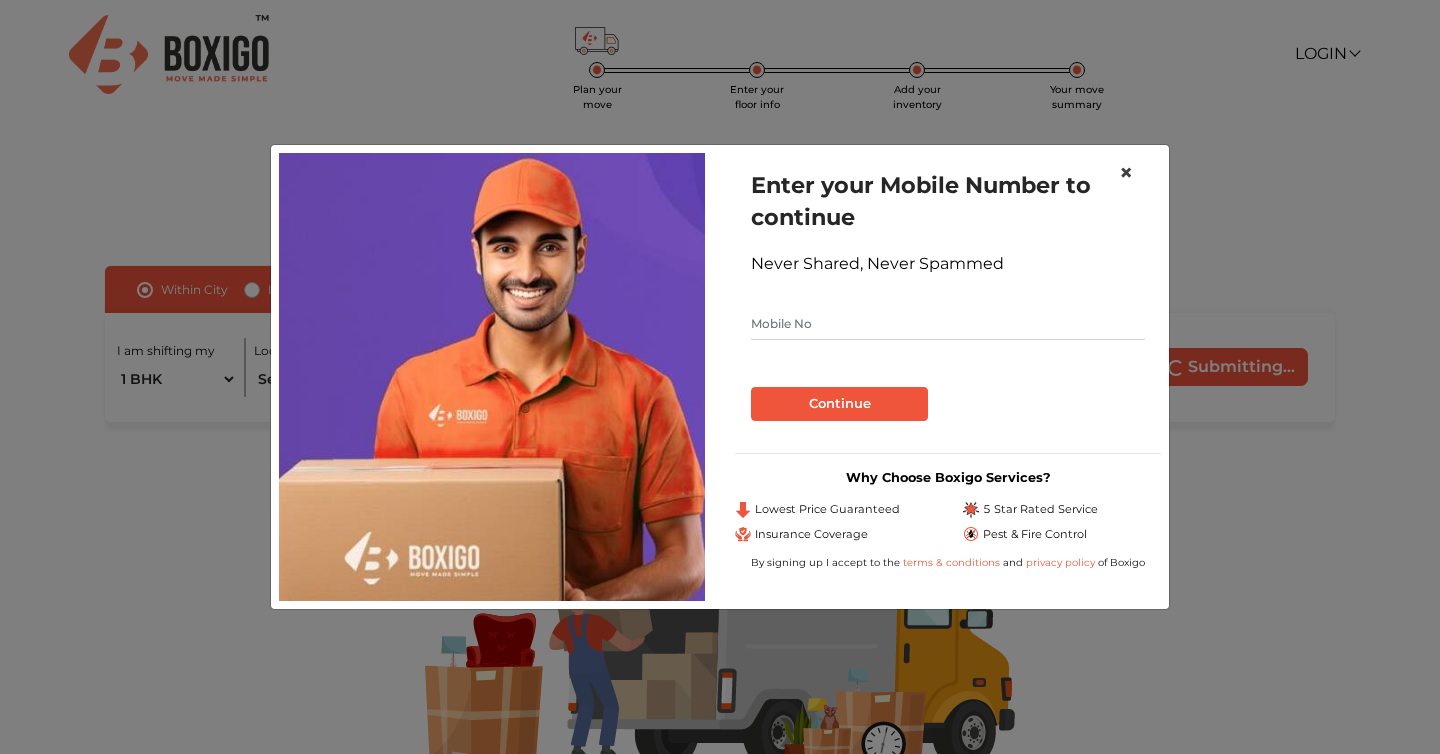 click on "×" at bounding box center [1126, 172] 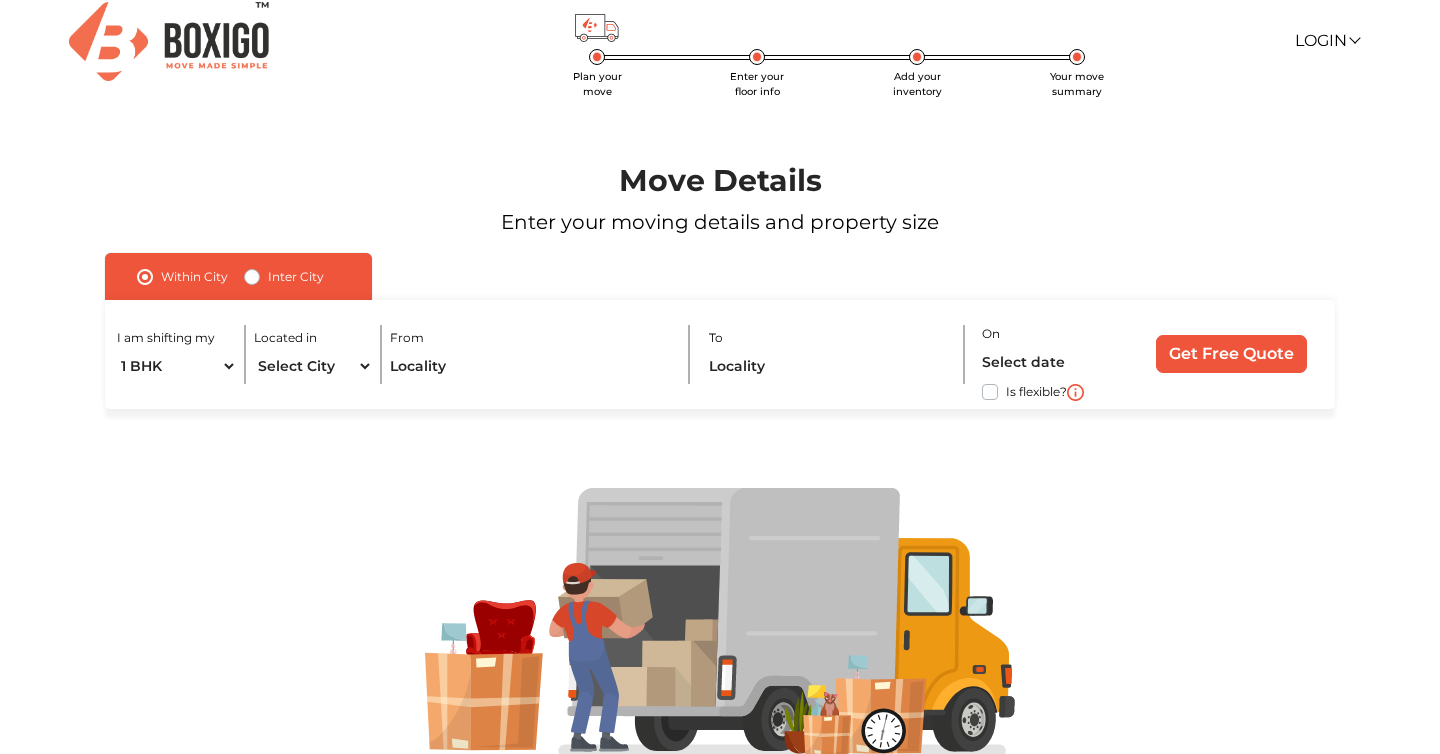 scroll, scrollTop: 0, scrollLeft: 0, axis: both 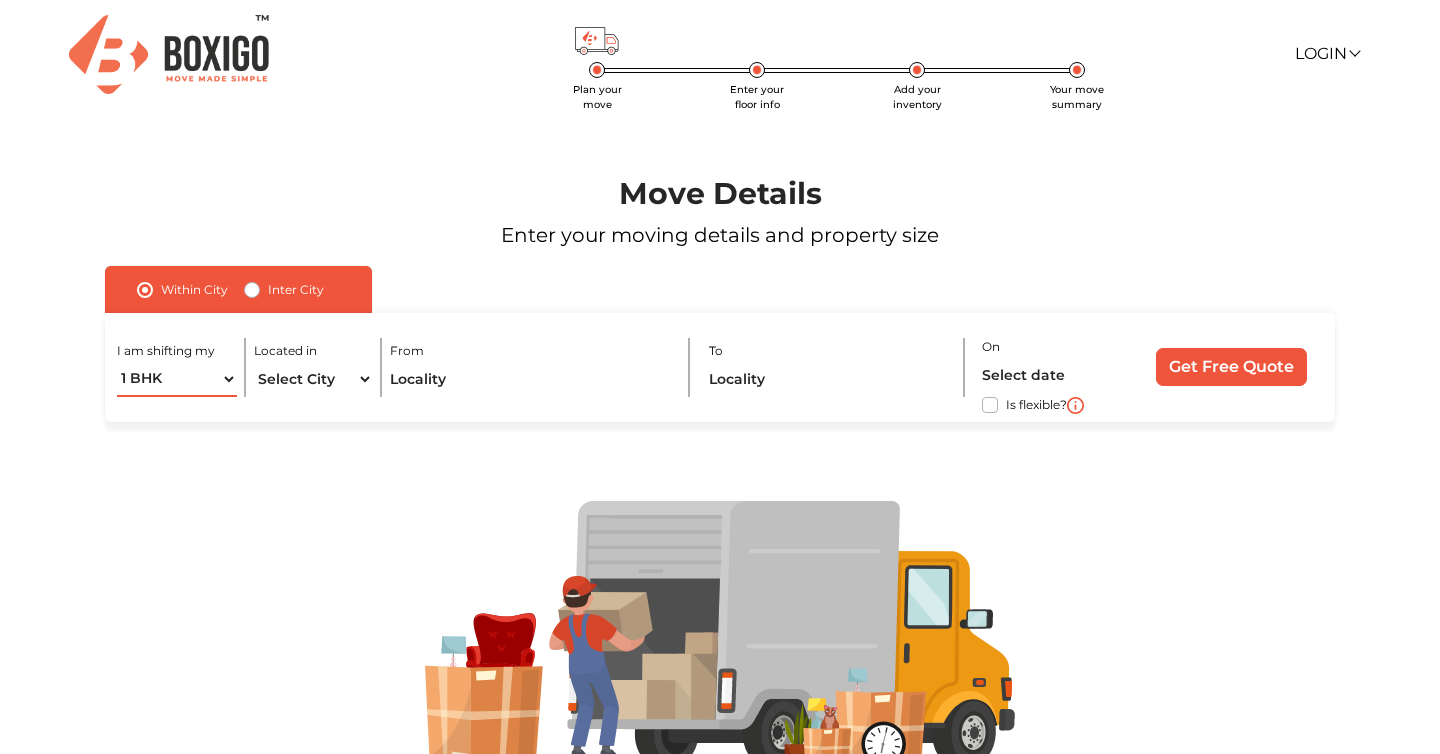 click on "1 BHK 2 BHK 3 BHK 3 + BHK FEW ITEMS" at bounding box center (176, 379) 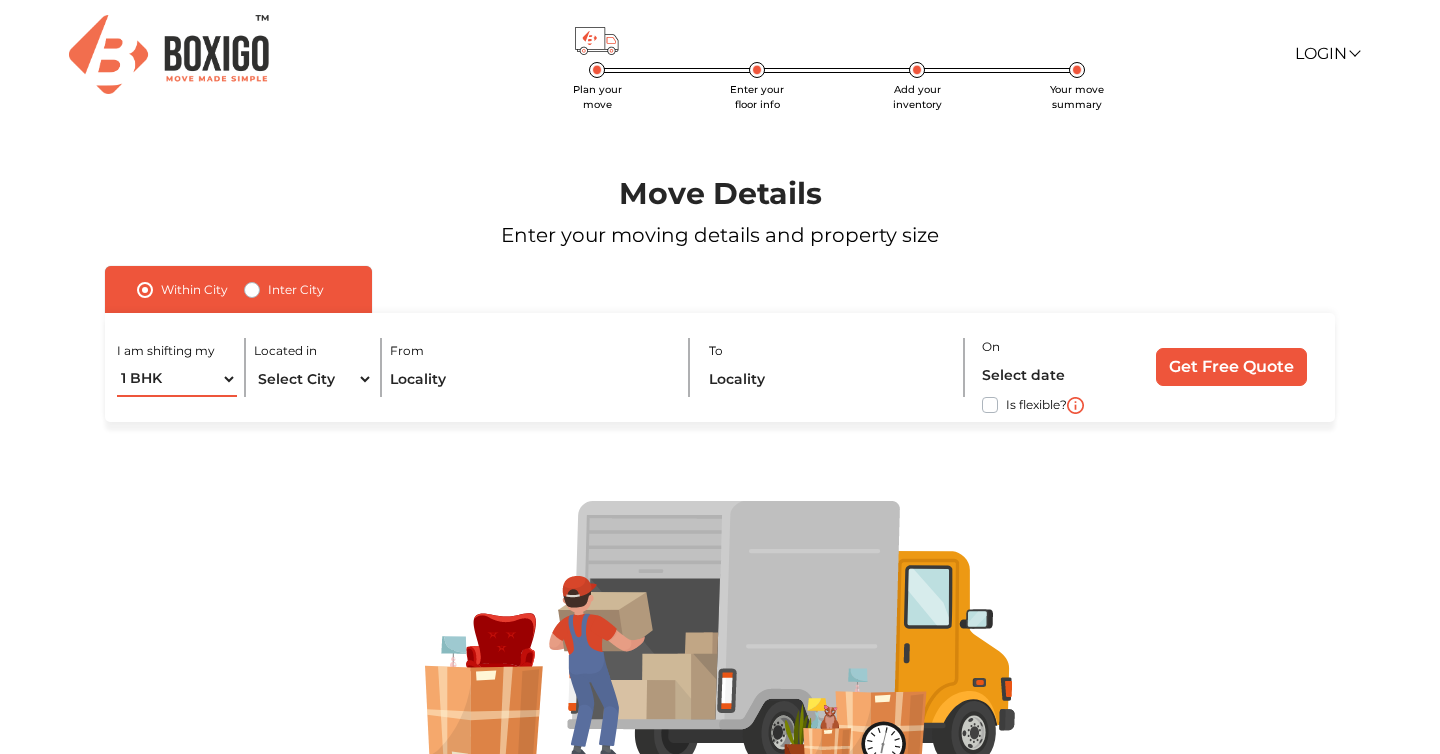 select on "FEW ITEMS" 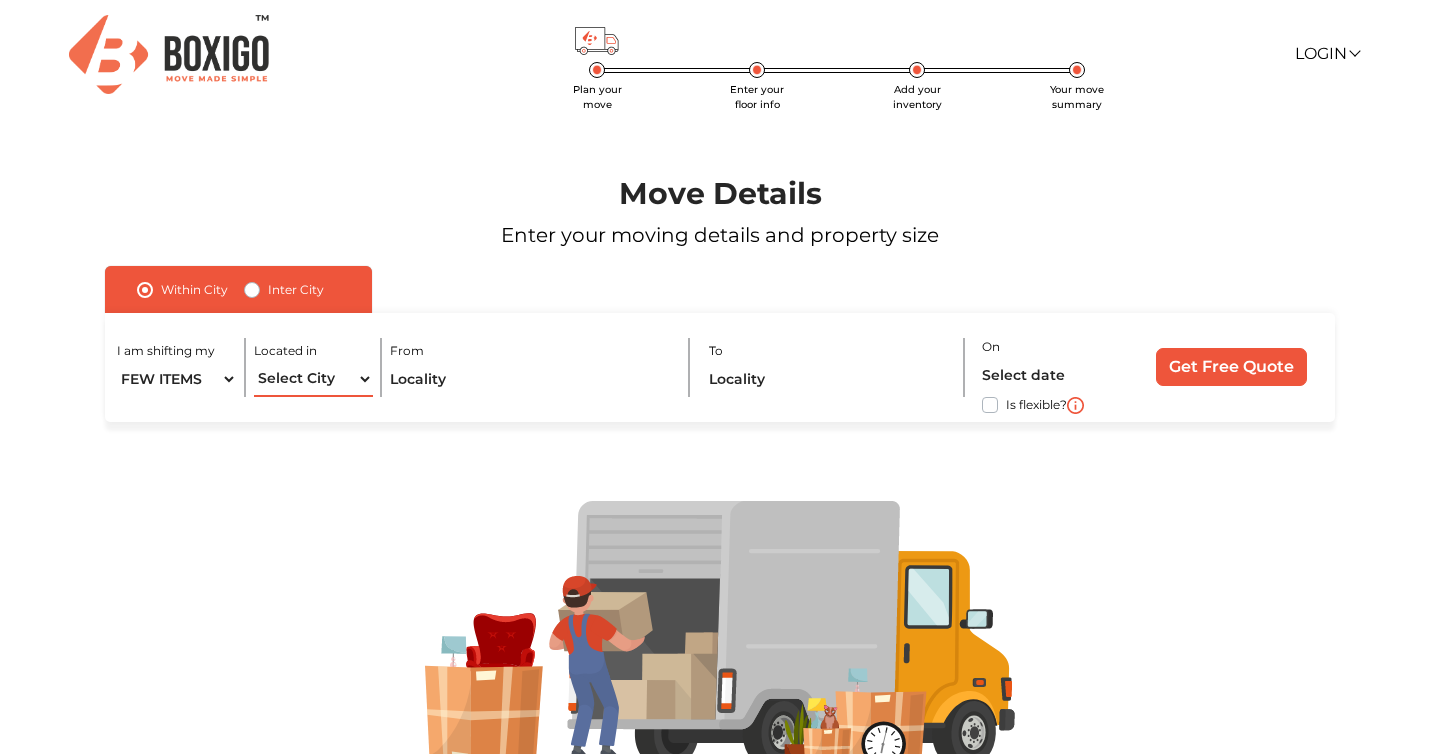 click on "Select City Bangalore Bengaluru Bhopal Bhubaneswar Chennai Coimbatore Cuttack Delhi Gulbarga Gurugram Guwahati Hyderabad Indore Jaipur Kalyan & Dombivali Kochi Kolkata Lucknow Madurai Mangalore Mumbai Mysore Navi Mumbai Noida Patna Pune Raipur Secunderabad Siliguri Srirangam Thane Thiruvananthapuram Vijayawada Visakhapatnam Warangal" at bounding box center (313, 379) 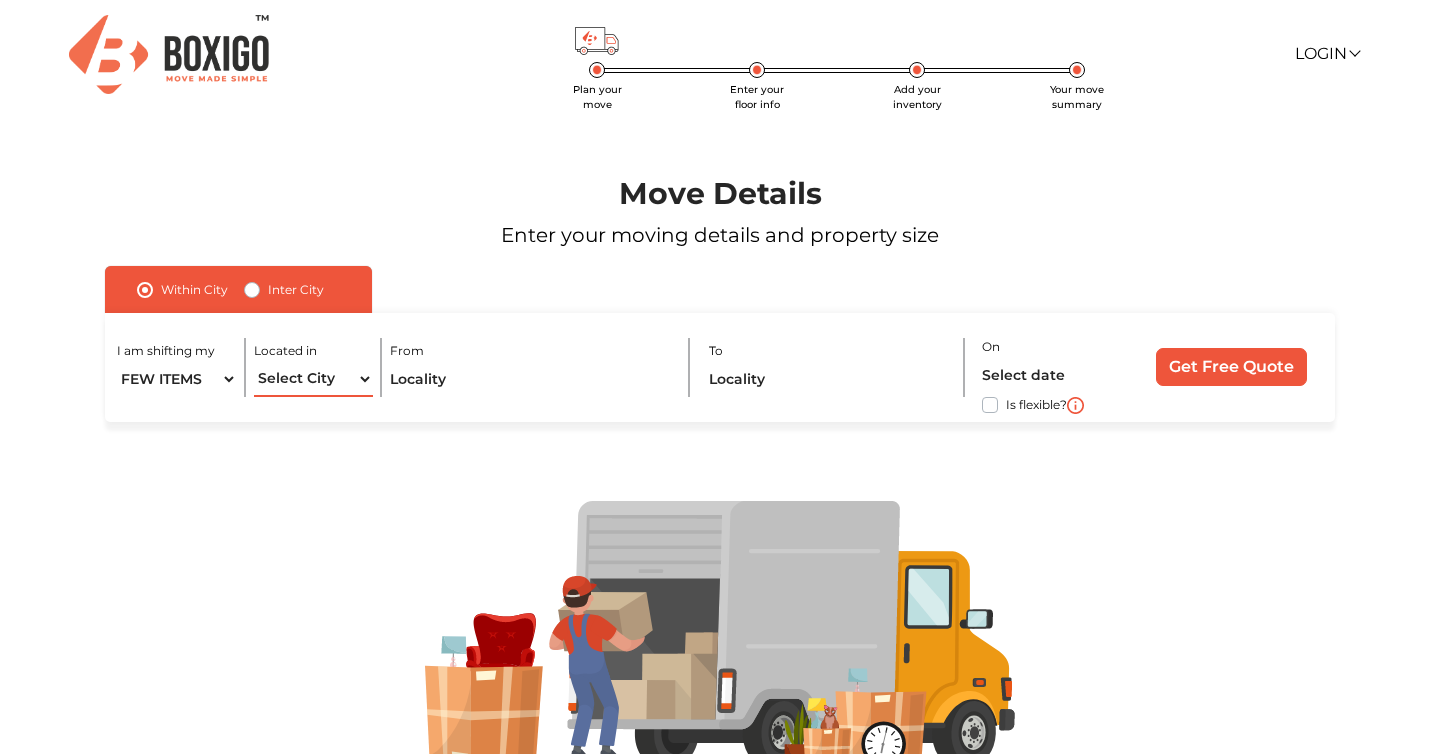 select on "[GEOGRAPHIC_DATA]" 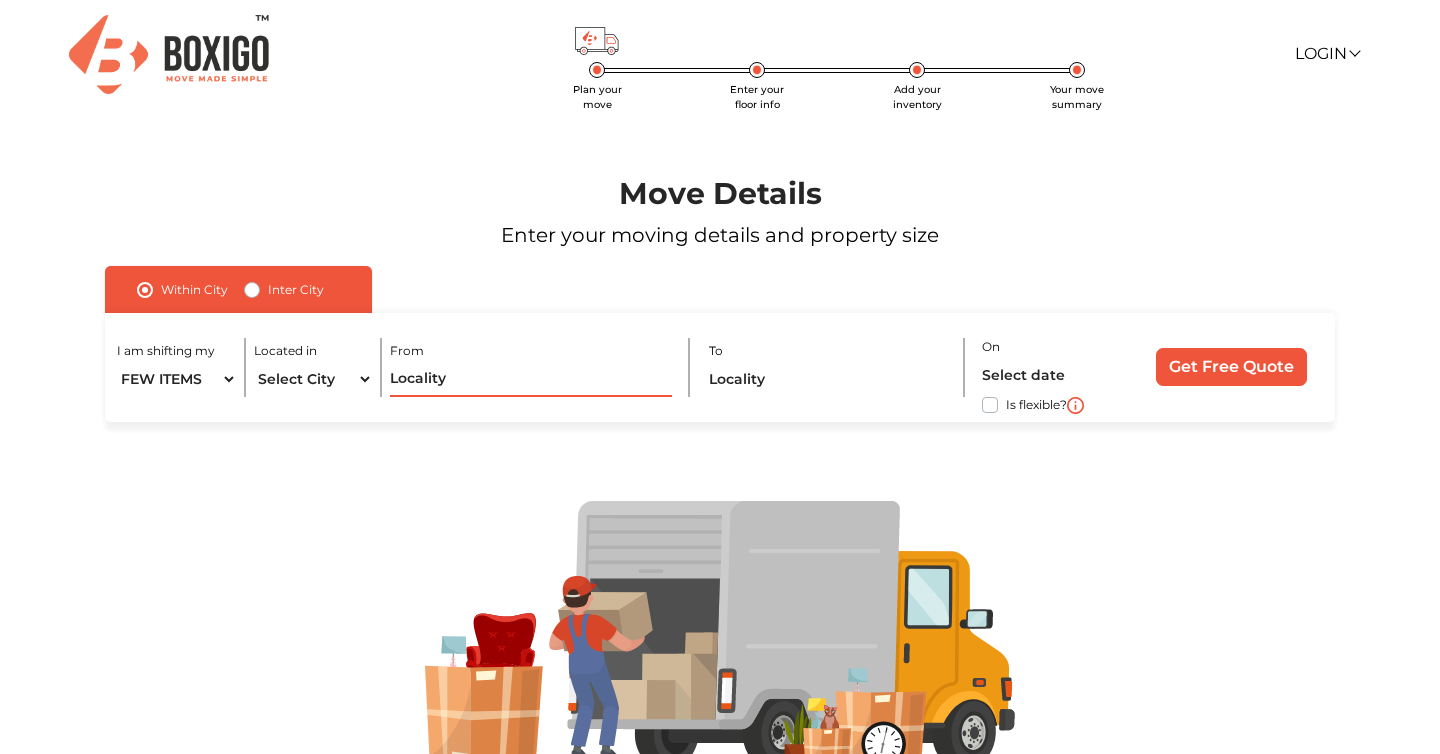 click at bounding box center (530, 379) 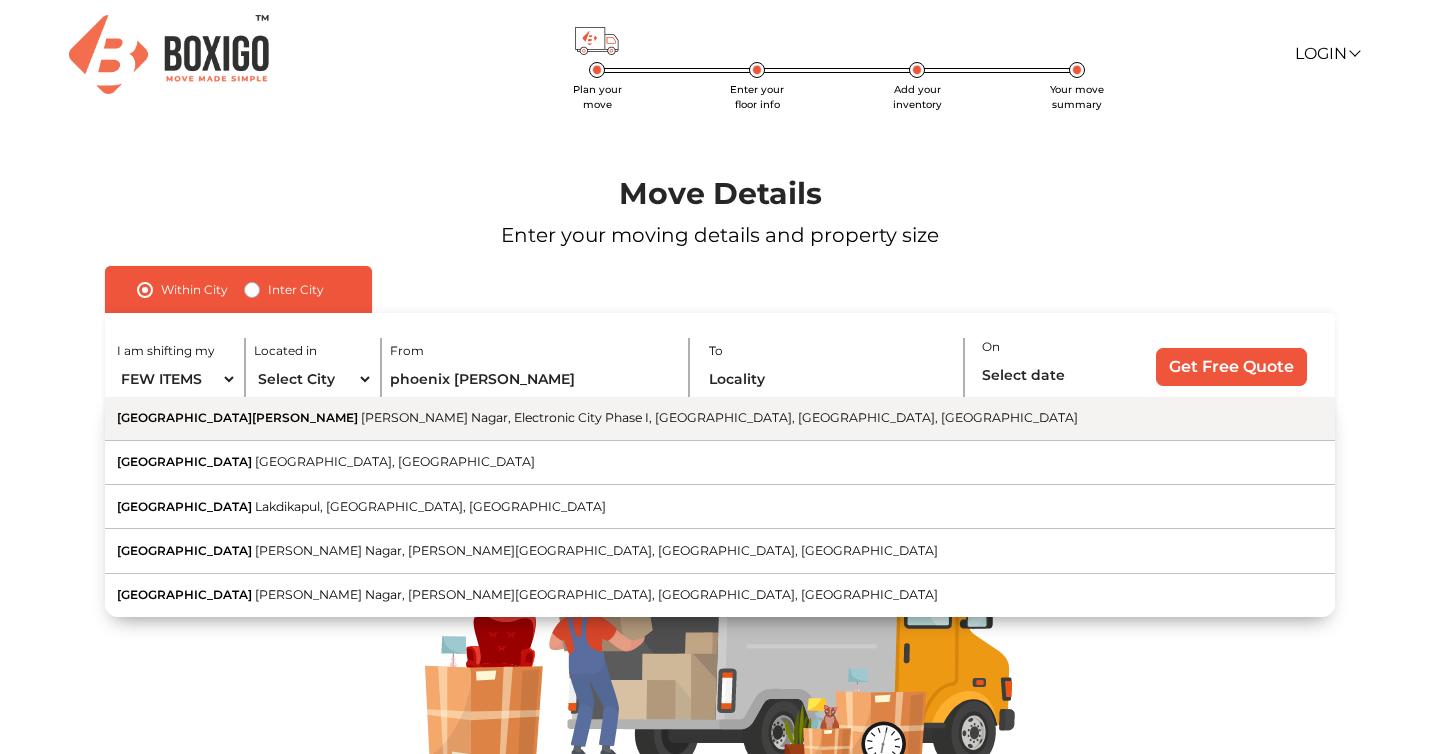 click on "[PERSON_NAME] Nagar, Electronic City Phase I, [GEOGRAPHIC_DATA], [GEOGRAPHIC_DATA], [GEOGRAPHIC_DATA]" at bounding box center (719, 417) 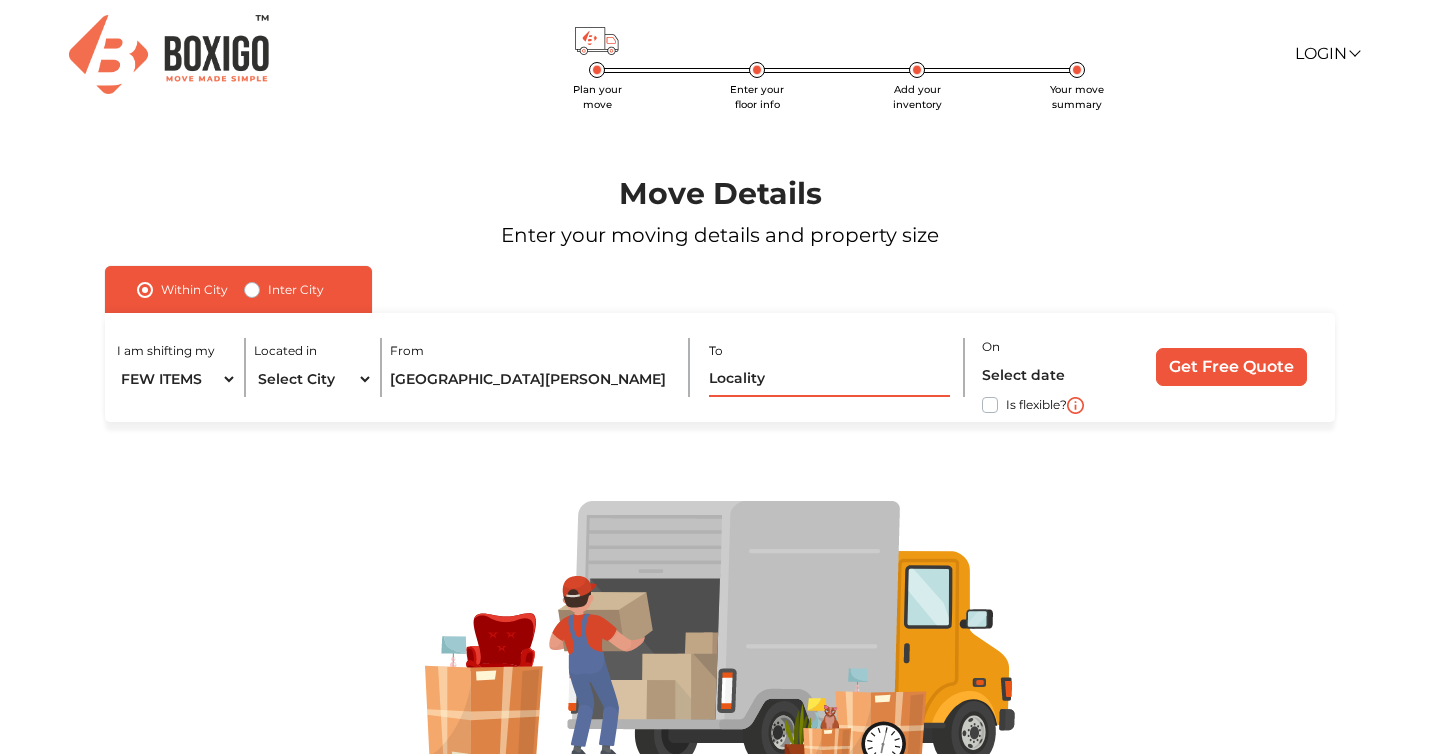 click at bounding box center [829, 379] 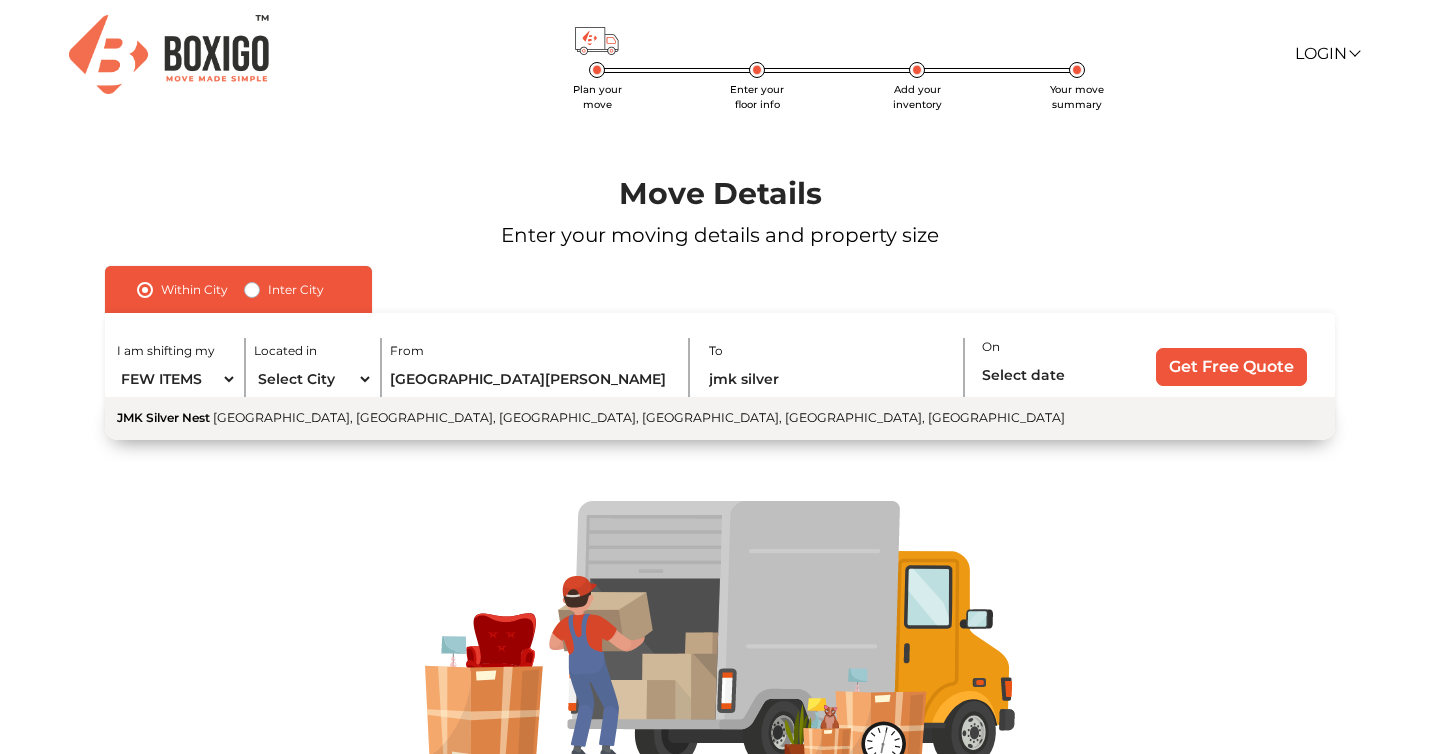 click on "[GEOGRAPHIC_DATA], [GEOGRAPHIC_DATA], [GEOGRAPHIC_DATA], [GEOGRAPHIC_DATA], [GEOGRAPHIC_DATA], [GEOGRAPHIC_DATA]" at bounding box center (639, 417) 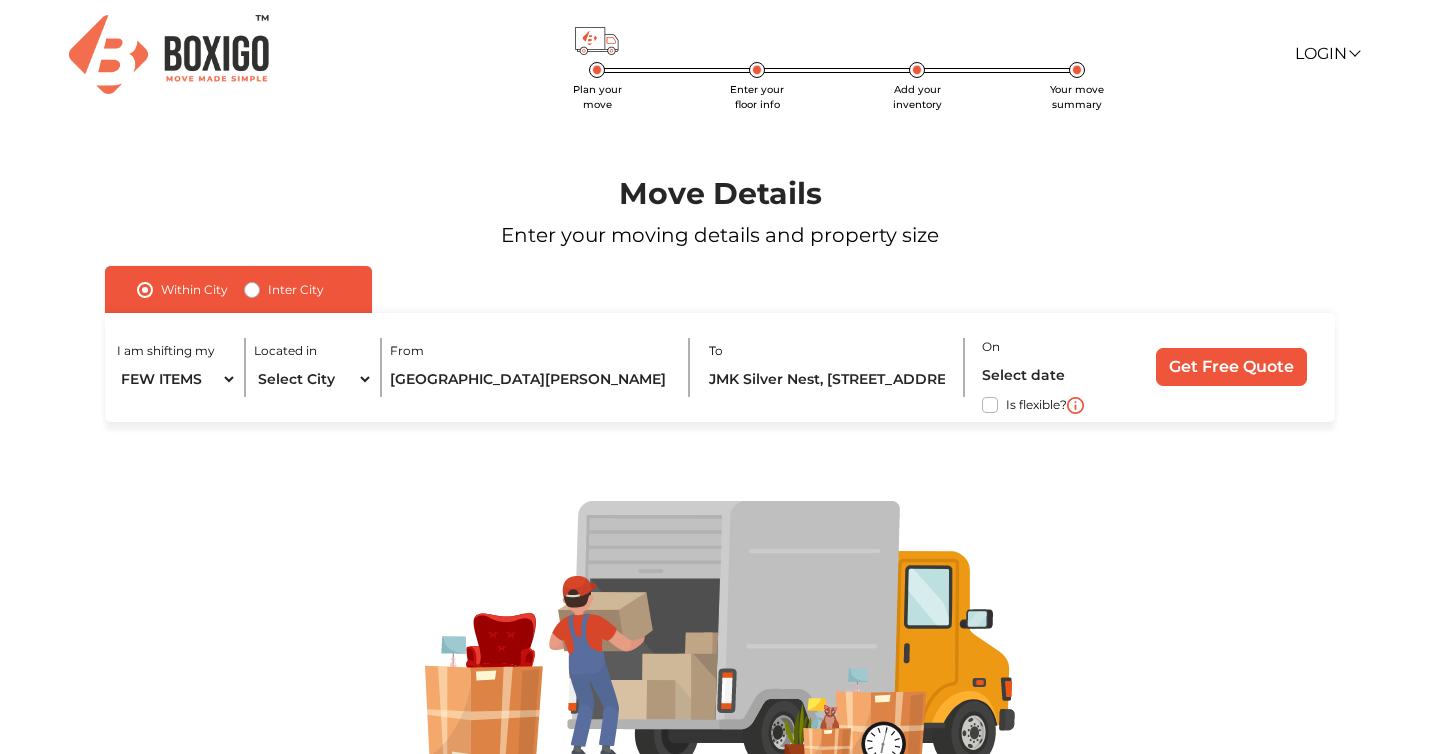 click on "Is flexible?" at bounding box center (1036, 403) 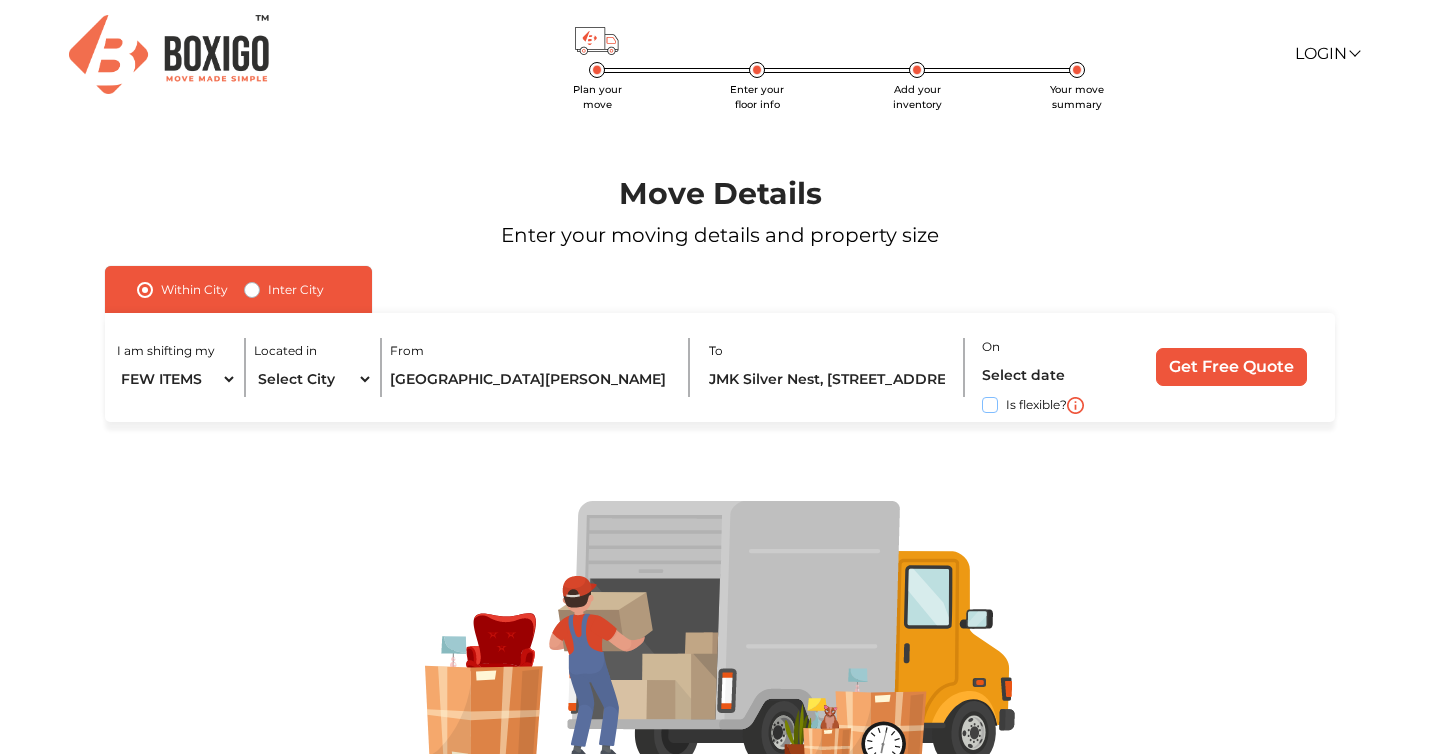 click on "Is flexible?" at bounding box center [113, 403] 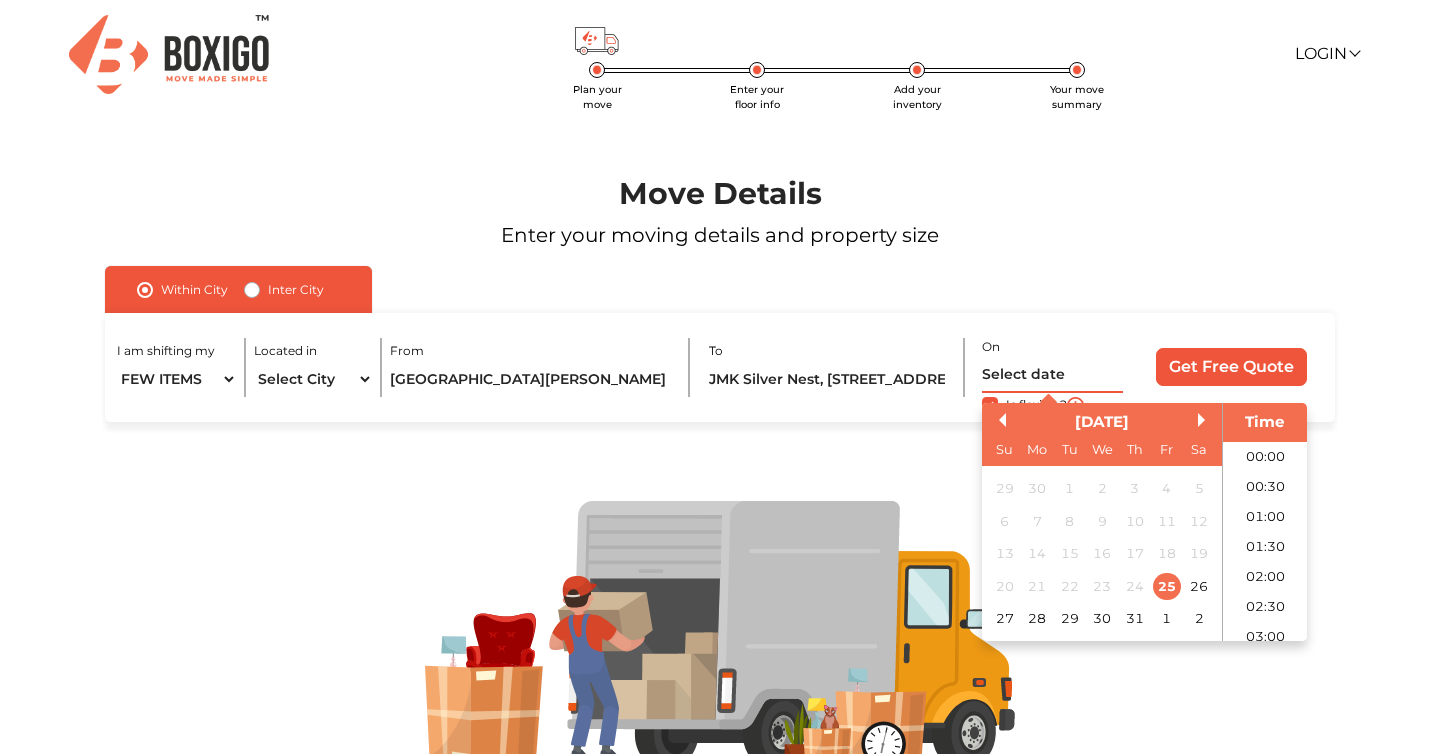 click at bounding box center [1053, 375] 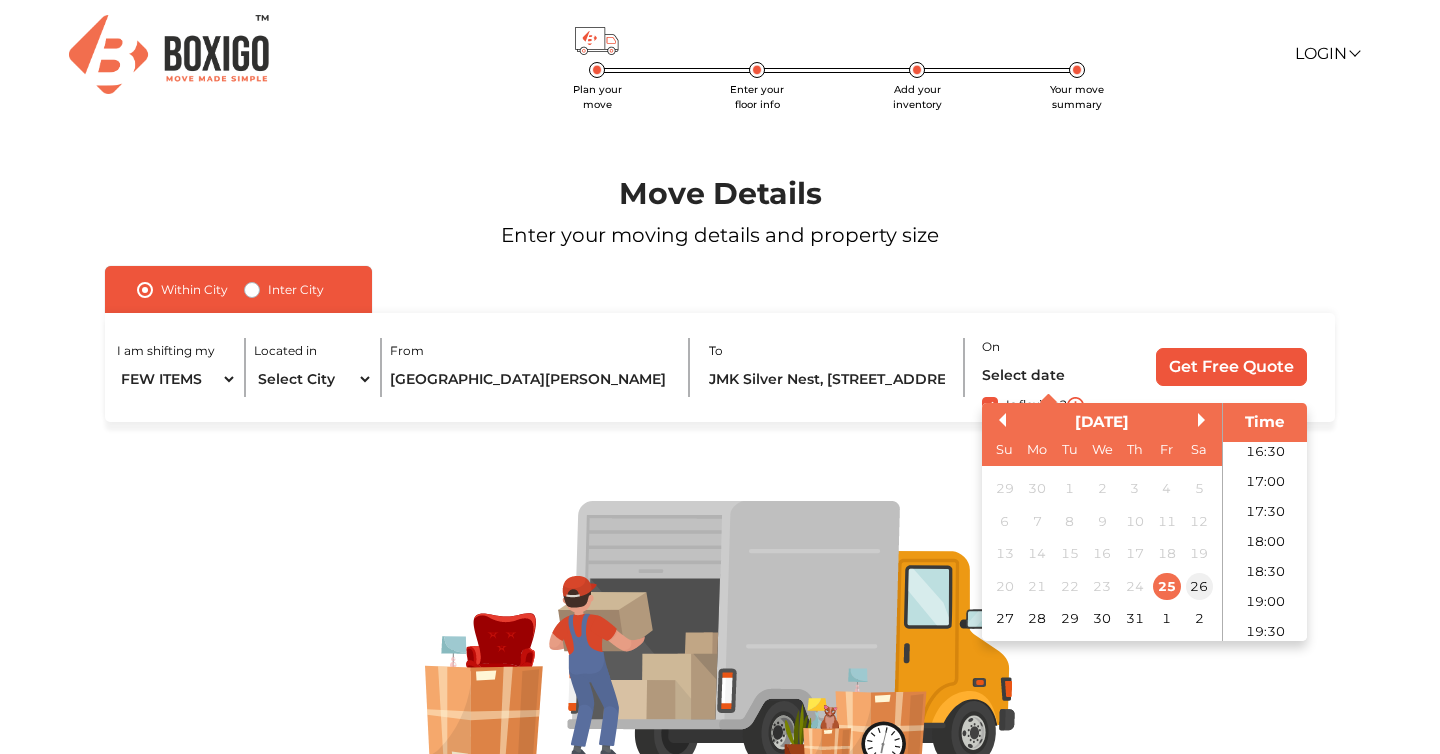 click on "26" at bounding box center [1199, 586] 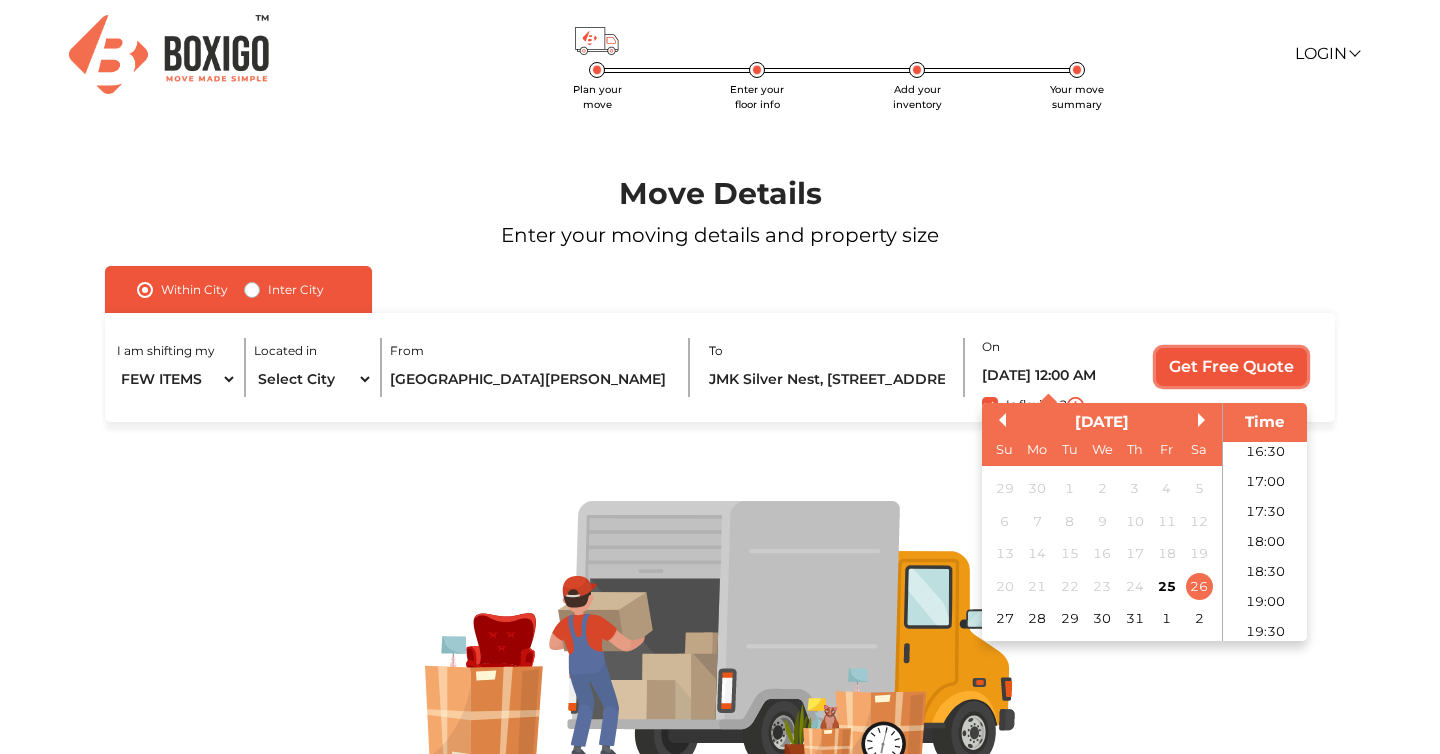 click on "Get Free Quote" at bounding box center (1231, 367) 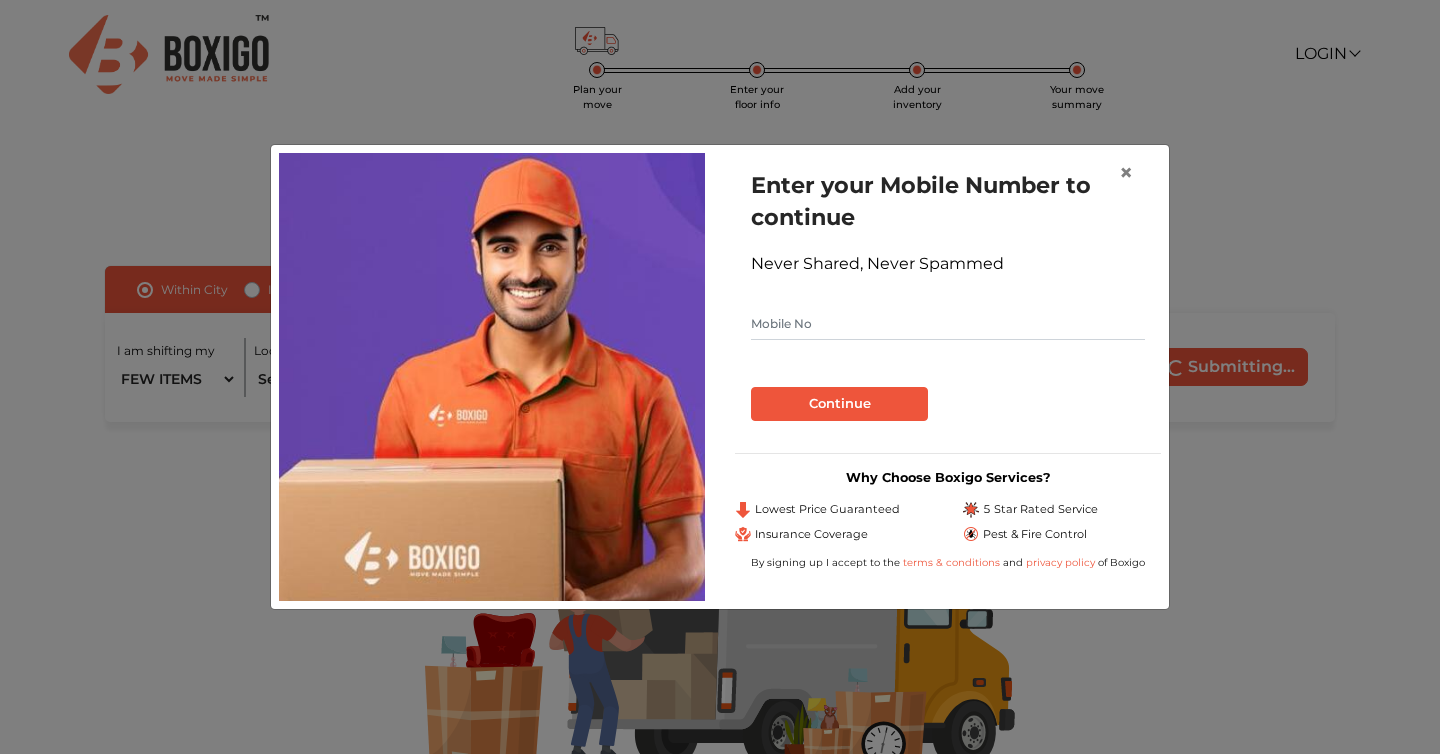 click at bounding box center [948, 324] 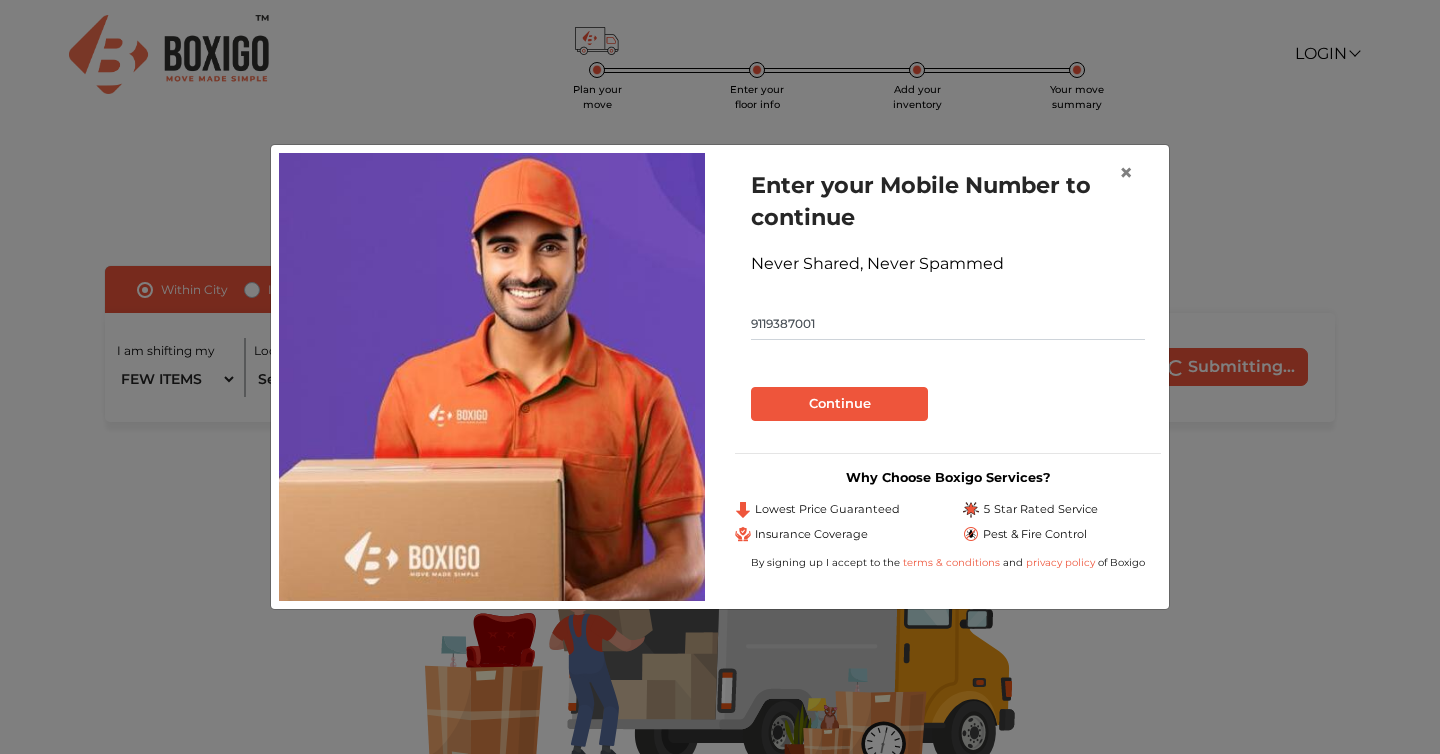 type on "9119387001" 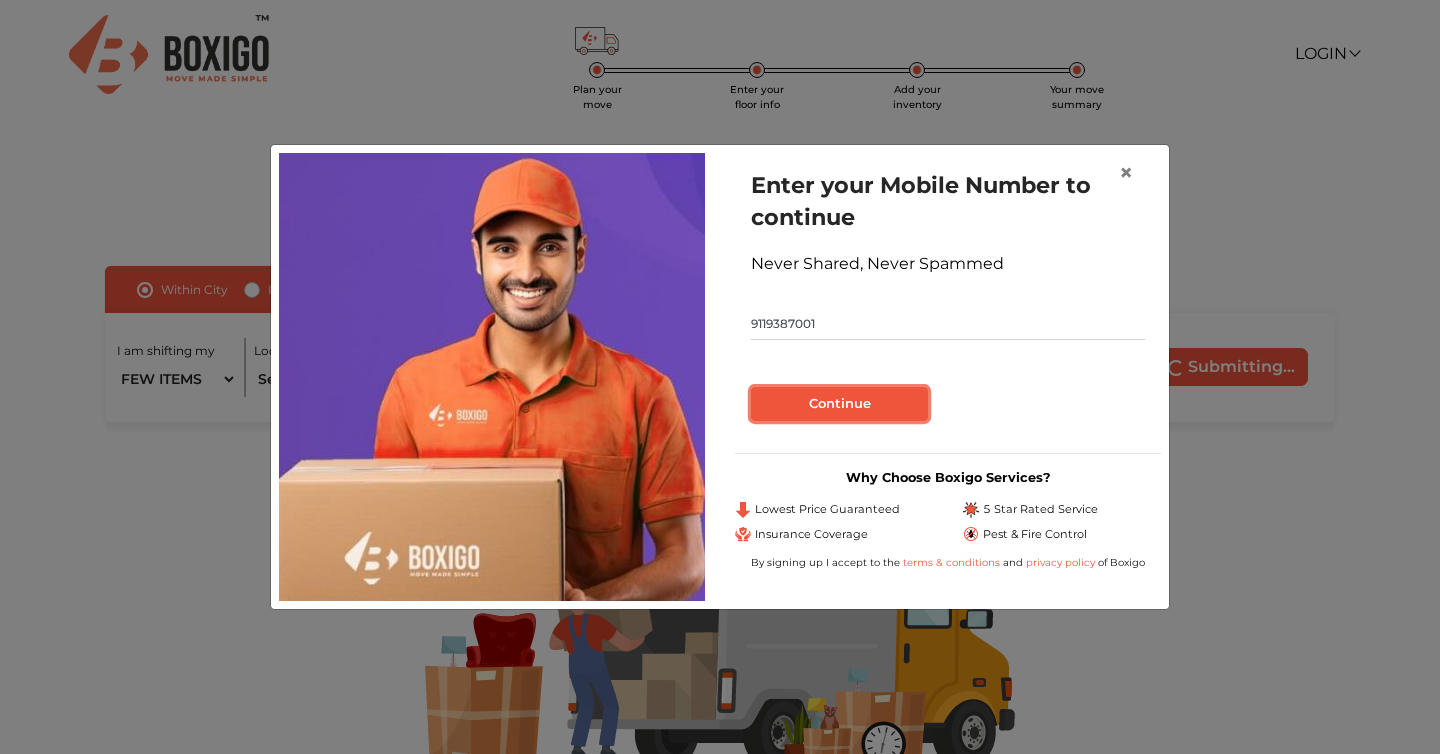 click on "Continue" at bounding box center (839, 404) 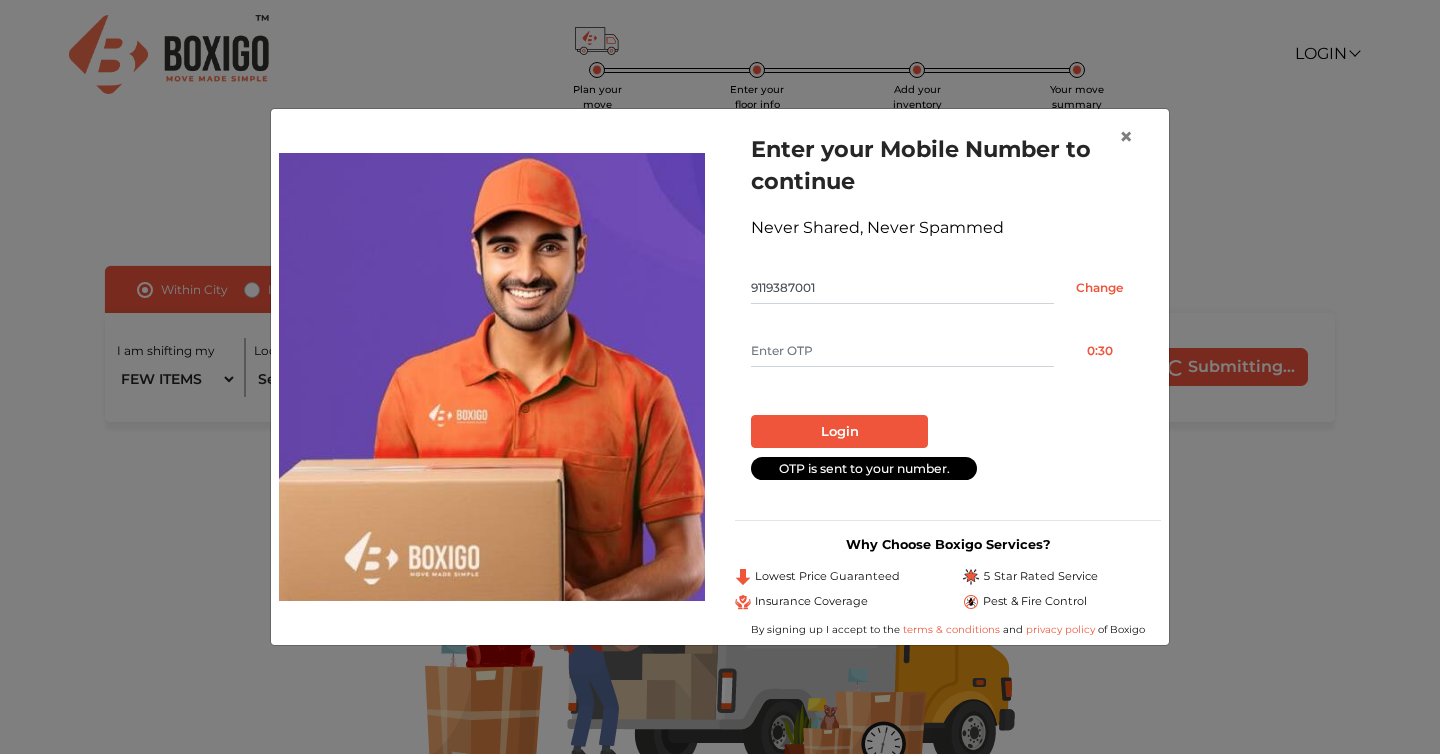 click at bounding box center [902, 351] 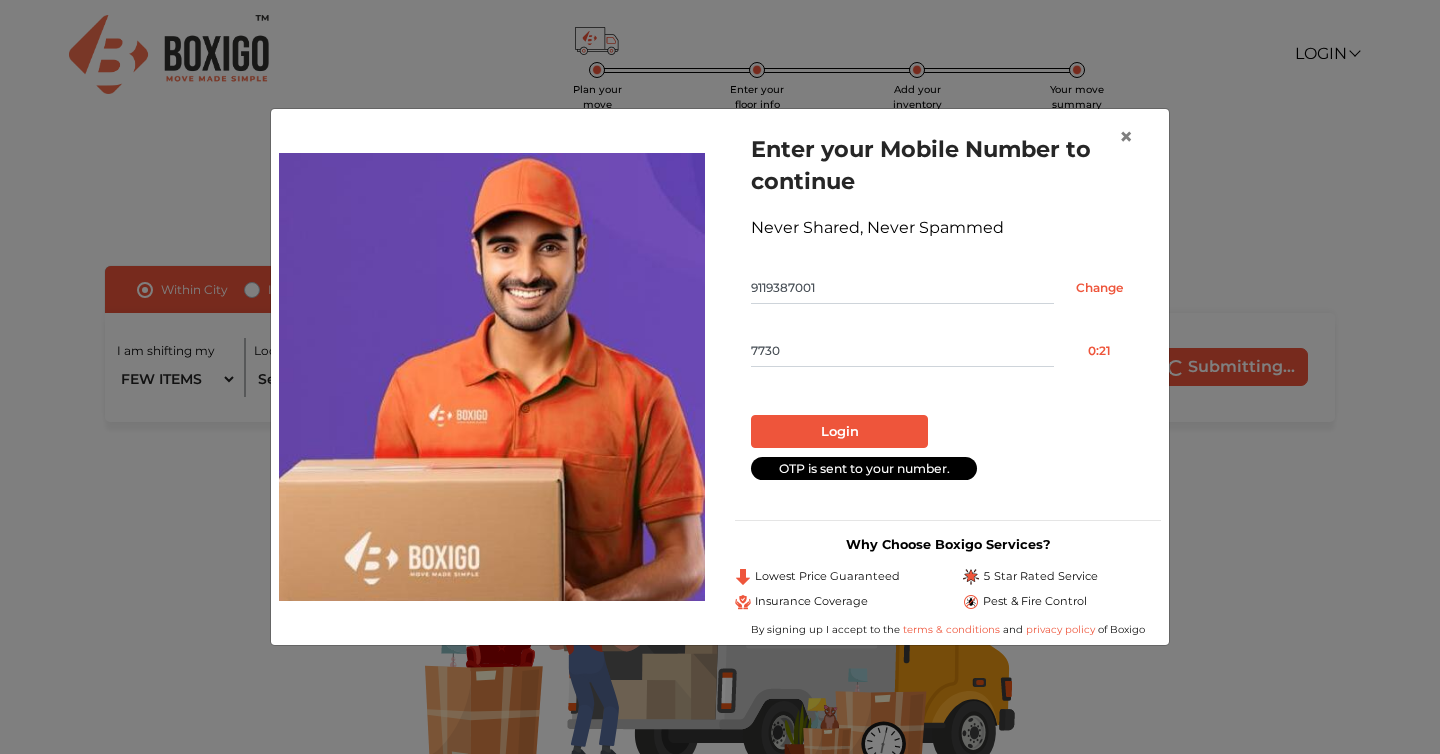 type on "7730" 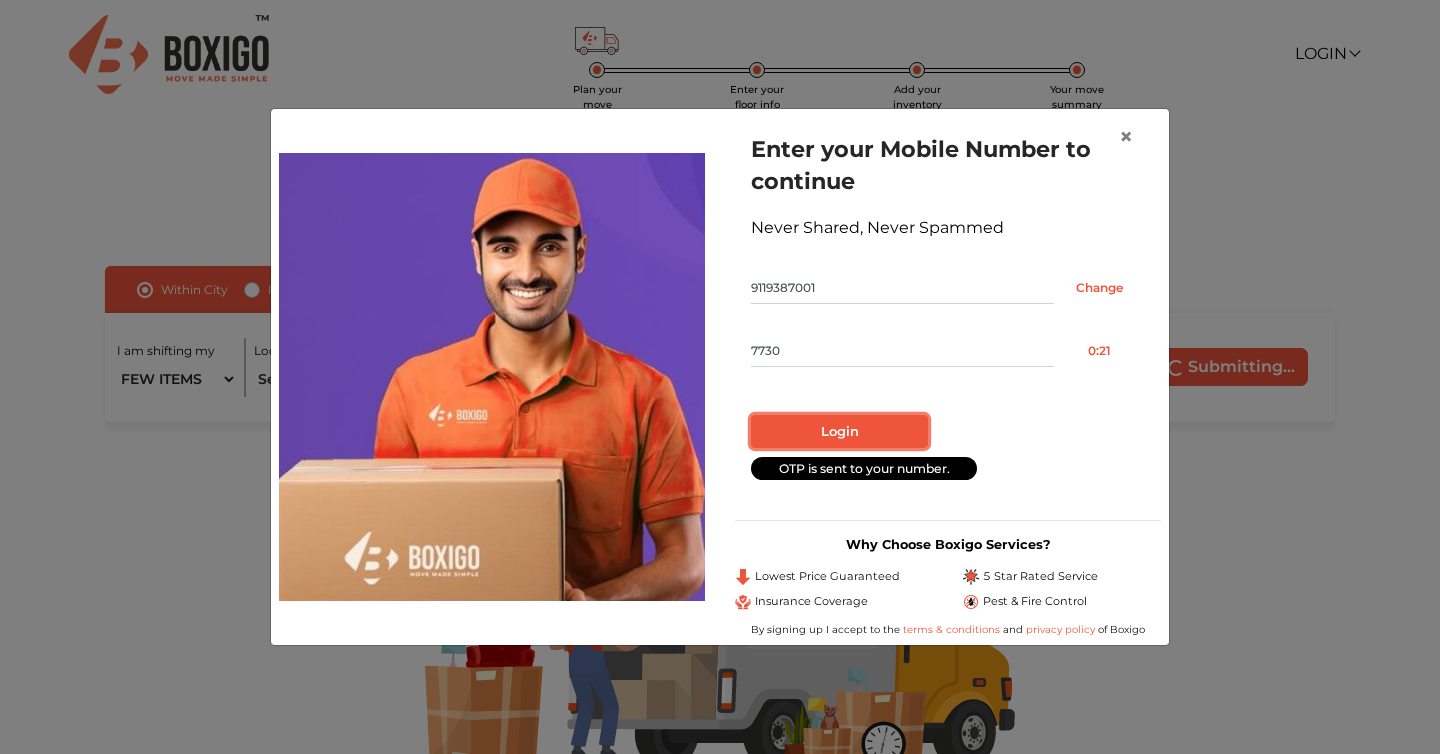 click on "Login" at bounding box center [839, 432] 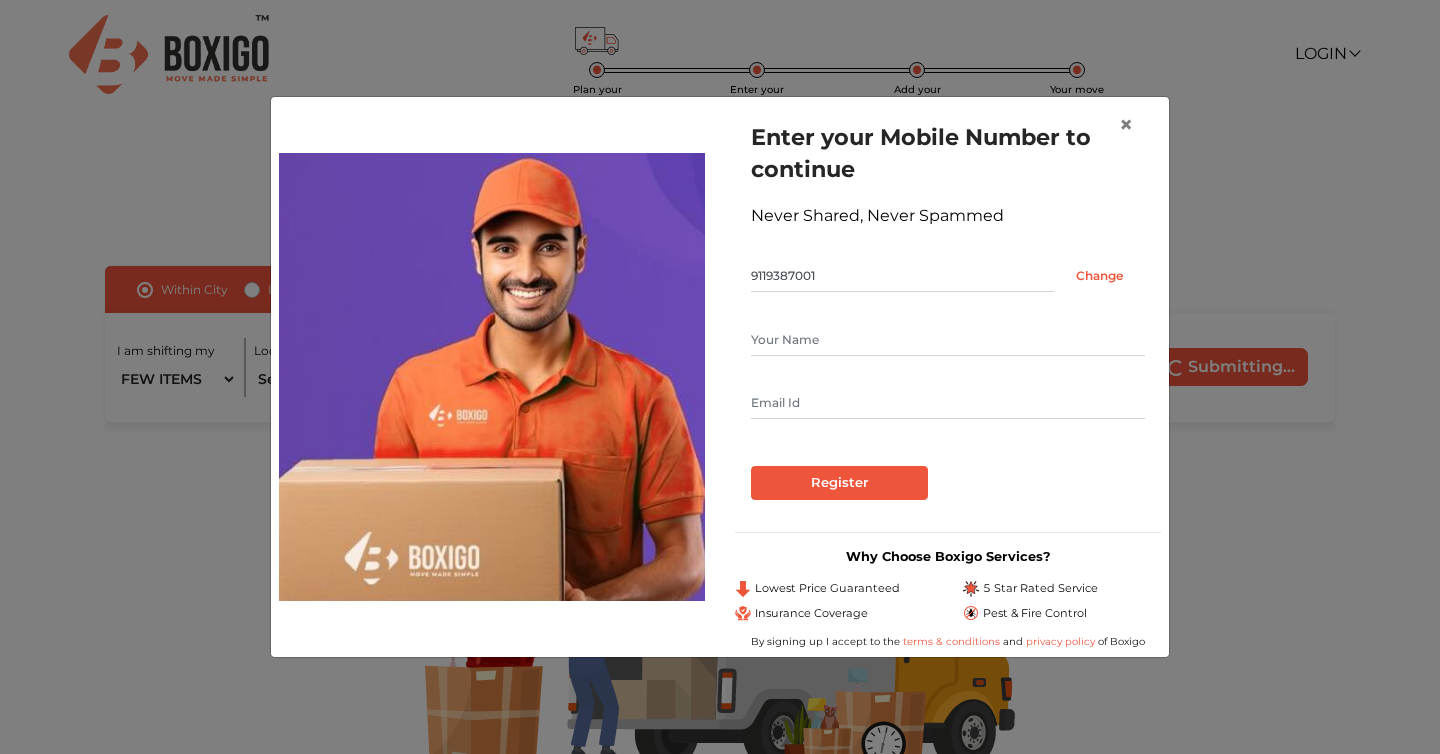 click at bounding box center [948, 340] 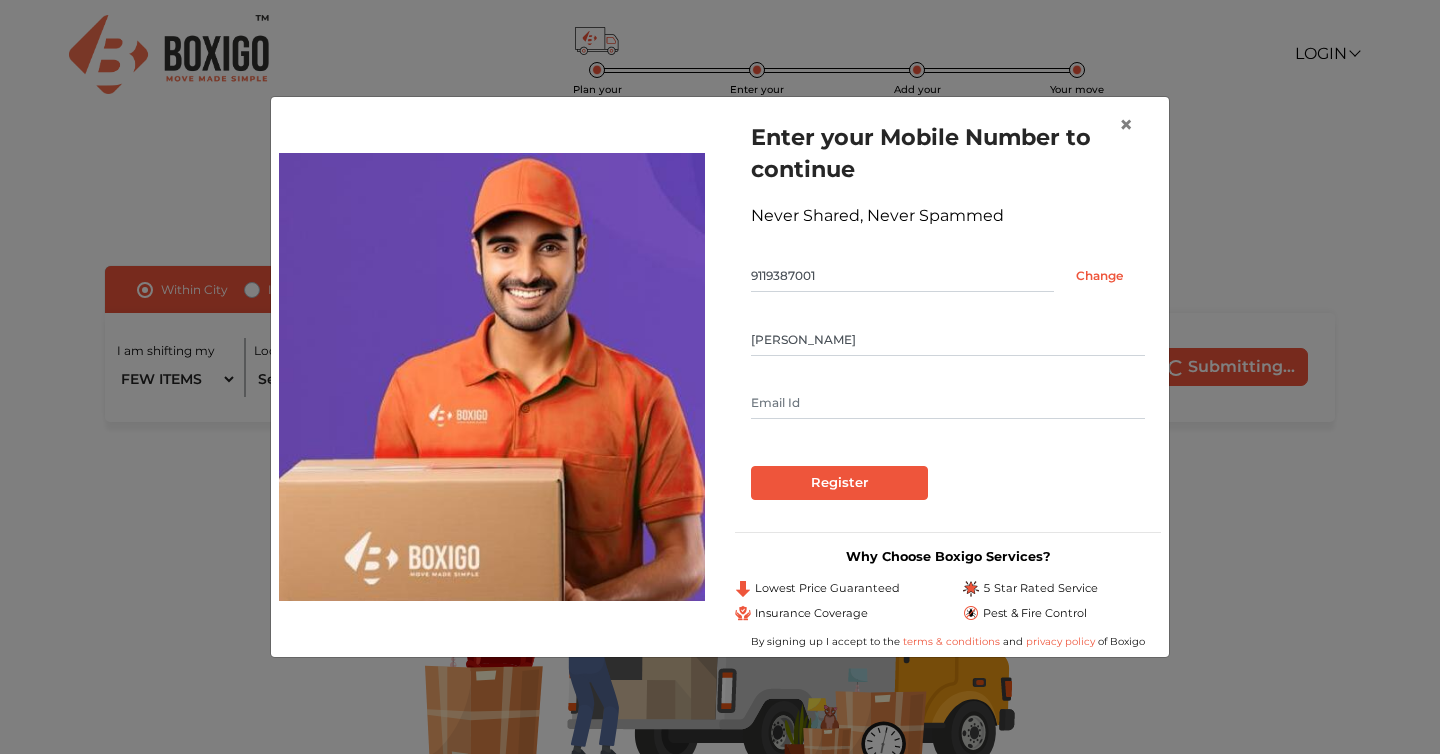 type on "Navneet" 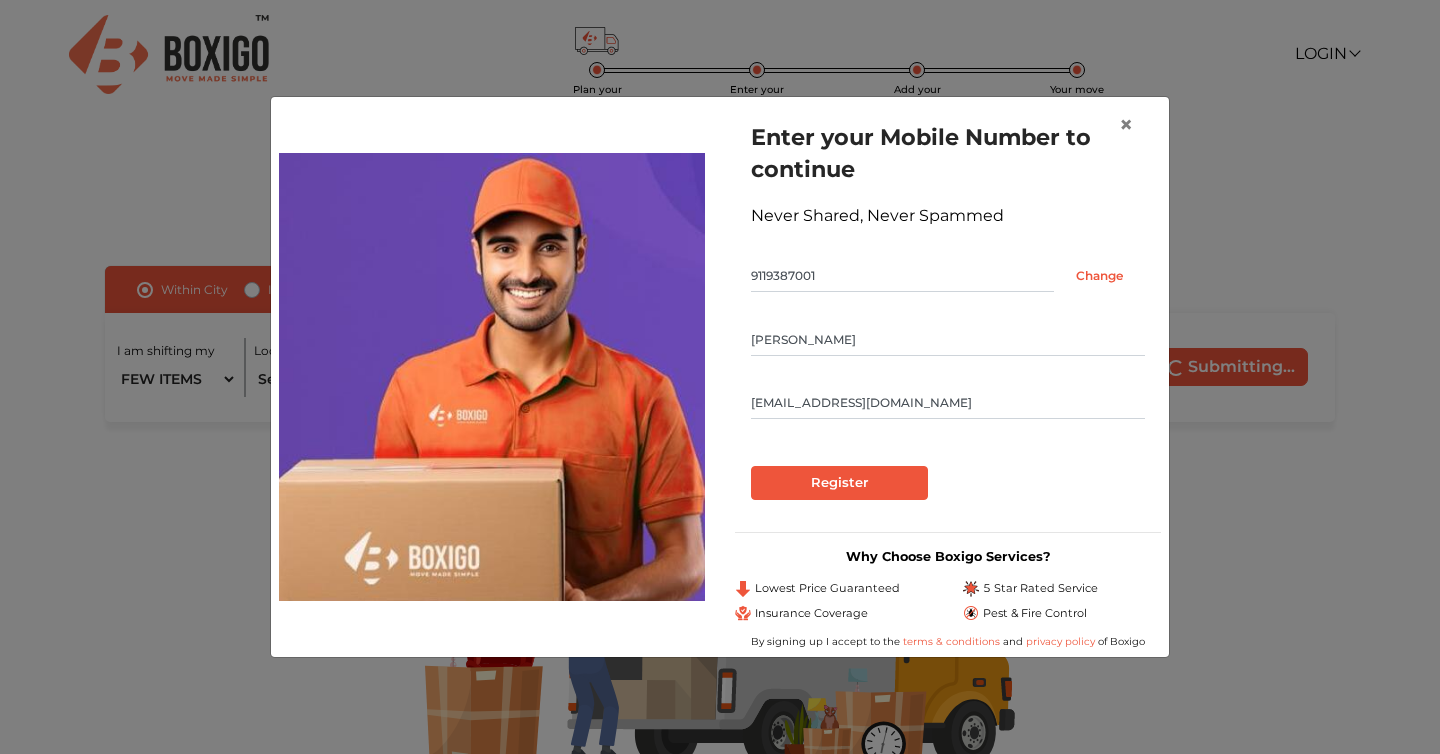type on "navneet21aug@gmail.com" 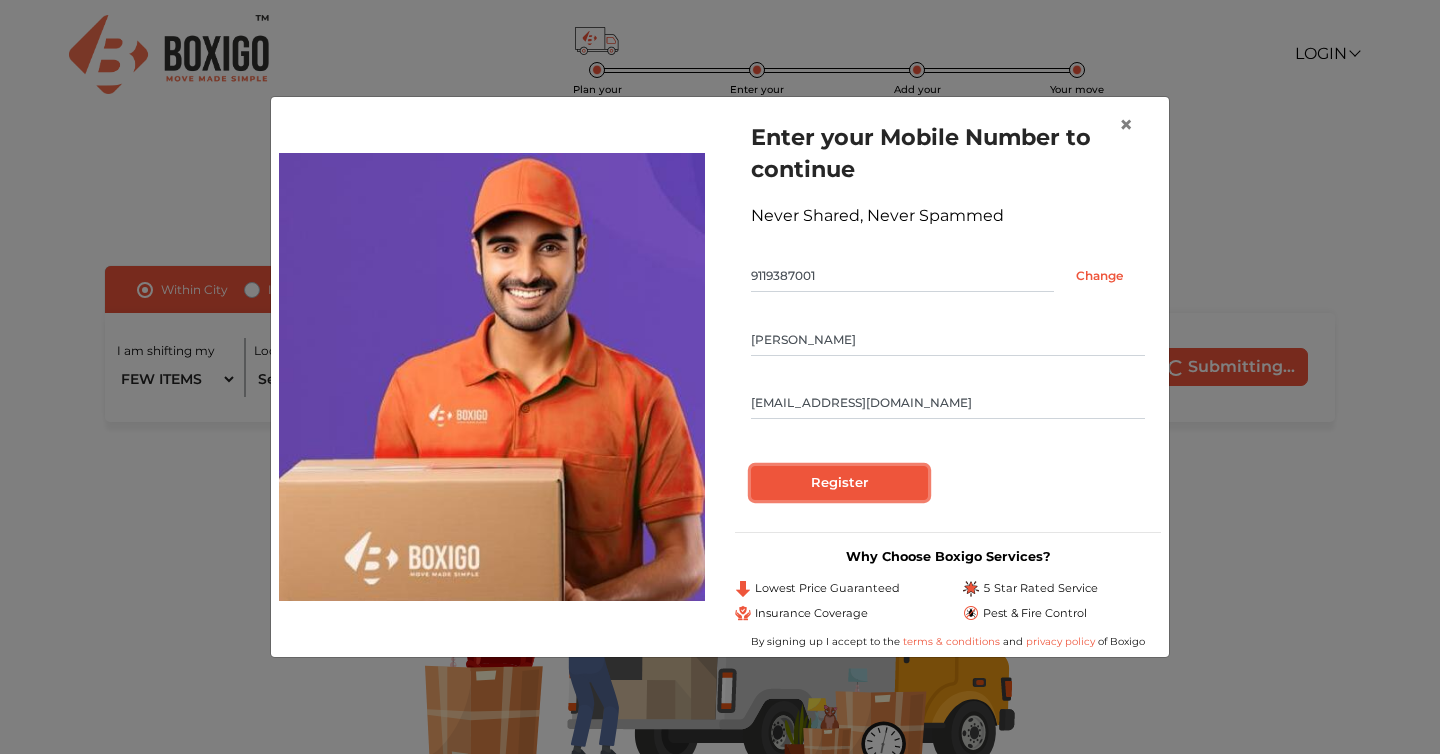 click on "Register" at bounding box center [839, 483] 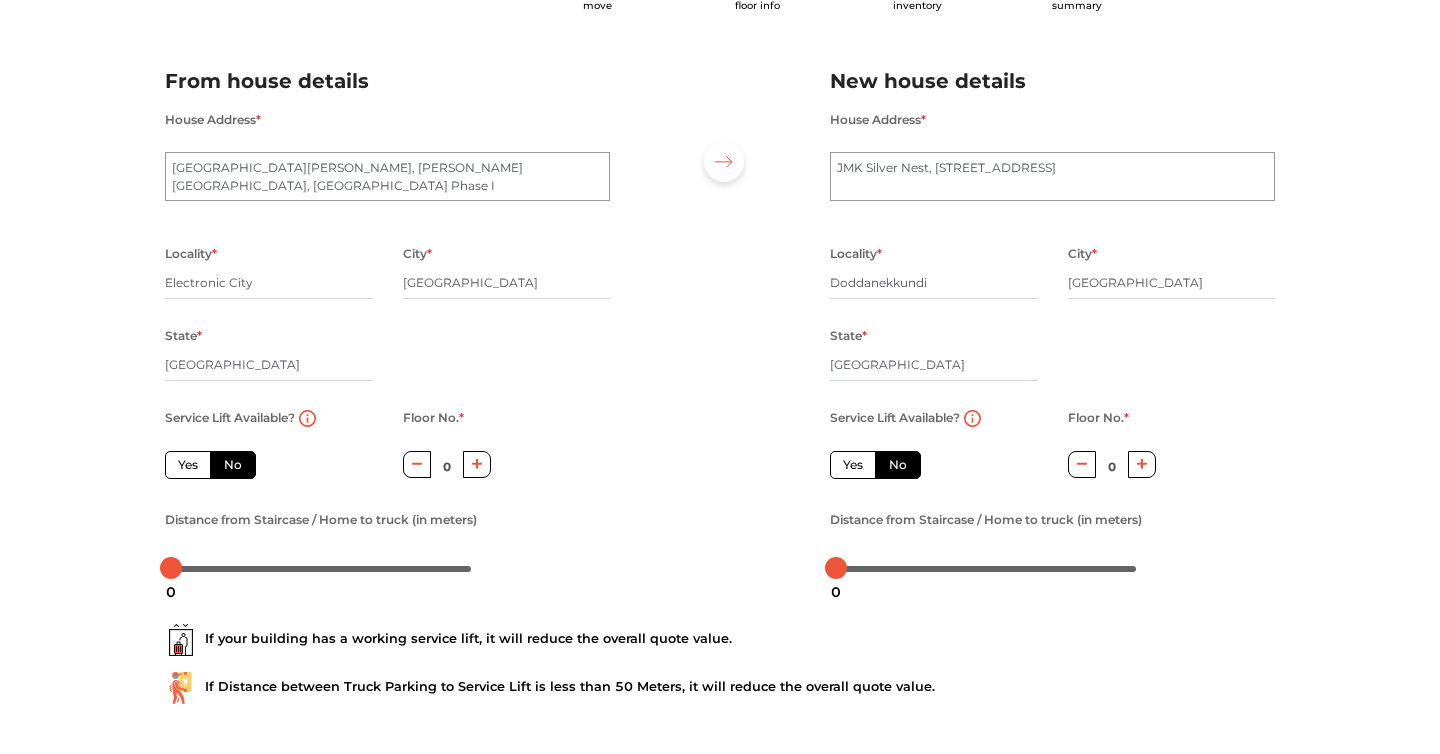 scroll, scrollTop: 195, scrollLeft: 0, axis: vertical 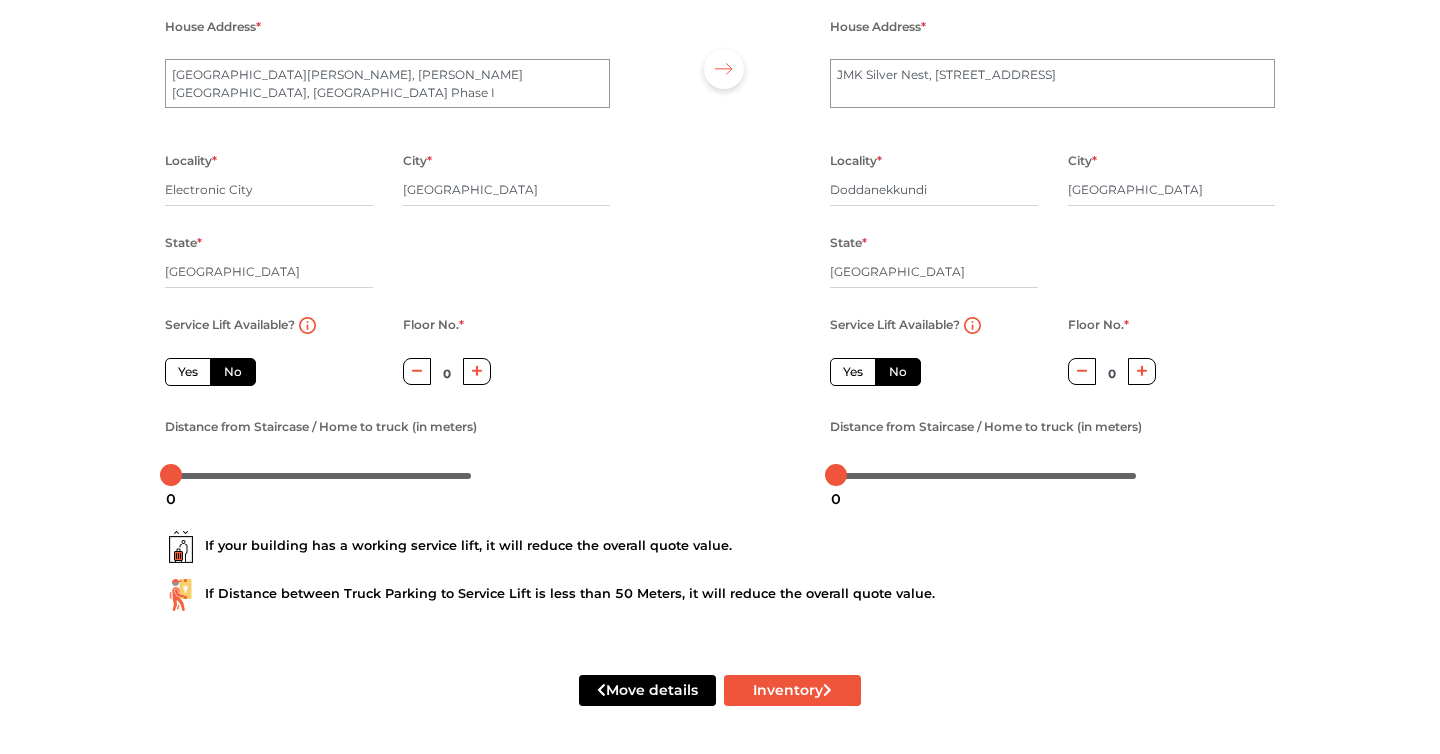 click on "Yes" at bounding box center (188, 372) 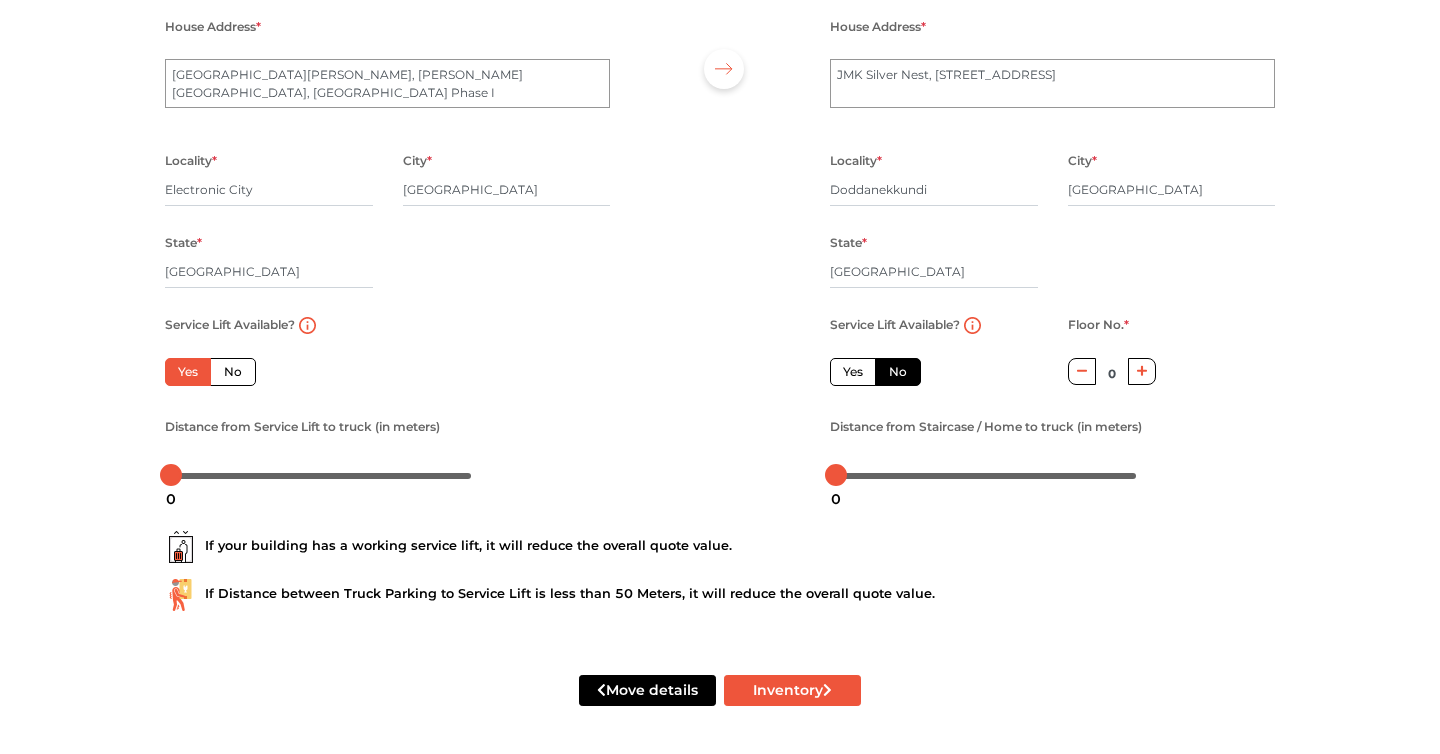 click on "Yes" at bounding box center [853, 372] 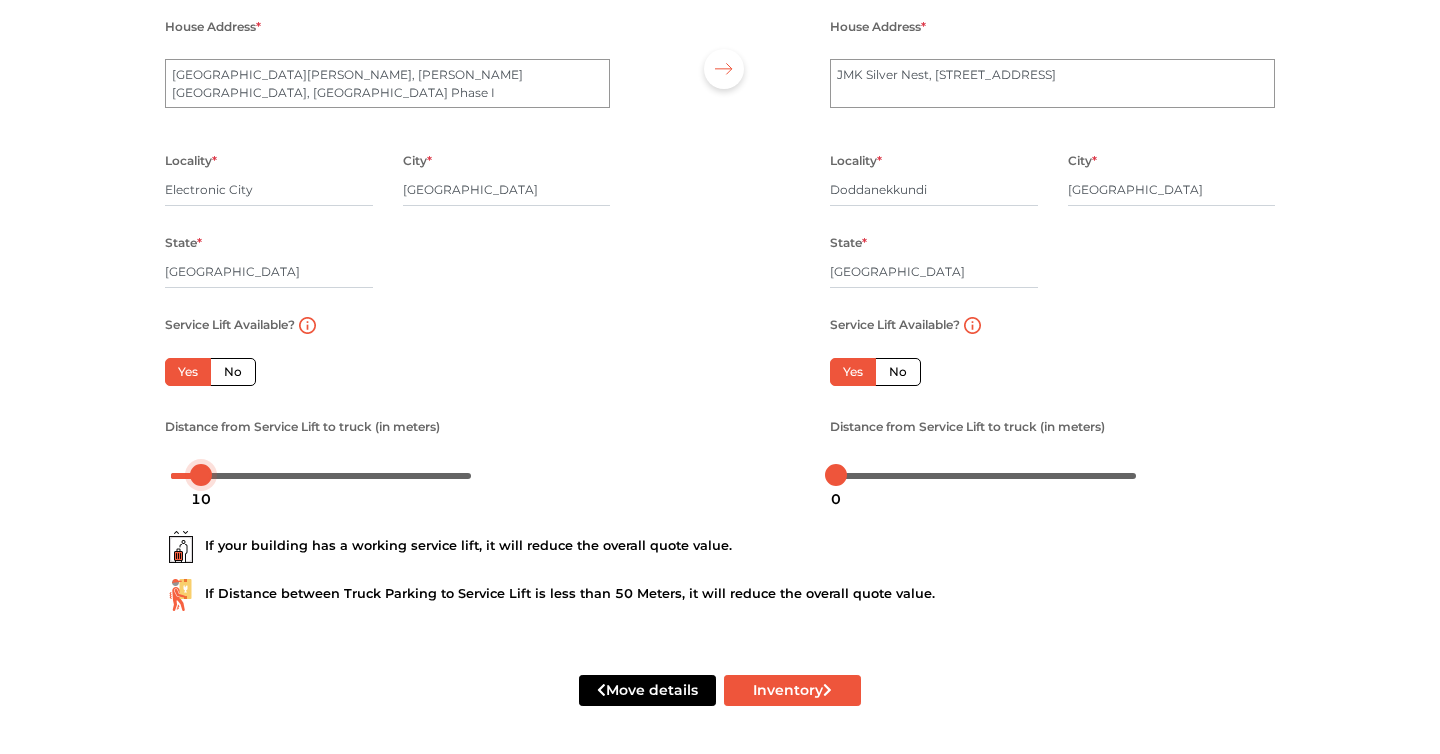 drag, startPoint x: 168, startPoint y: 474, endPoint x: 197, endPoint y: 539, distance: 71.17584 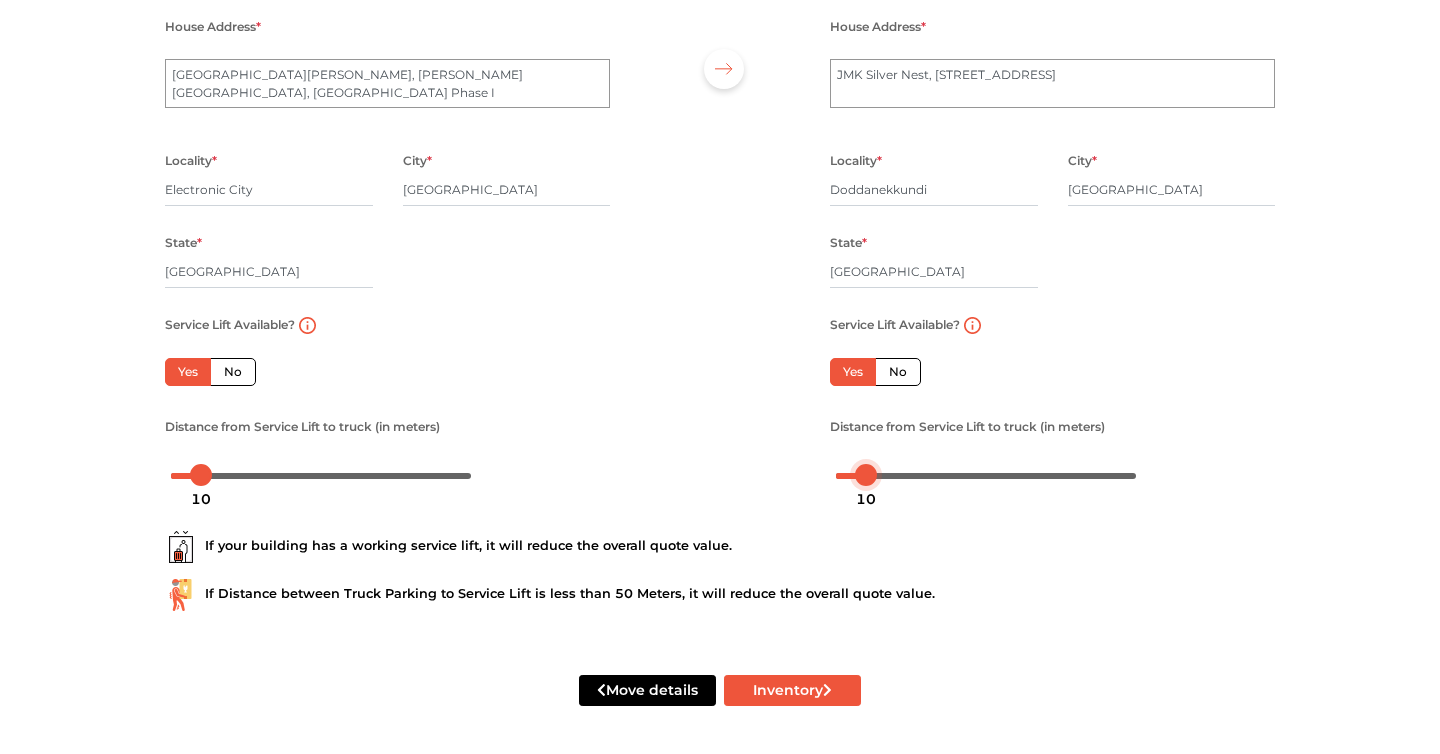 drag, startPoint x: 830, startPoint y: 472, endPoint x: 859, endPoint y: 475, distance: 29.15476 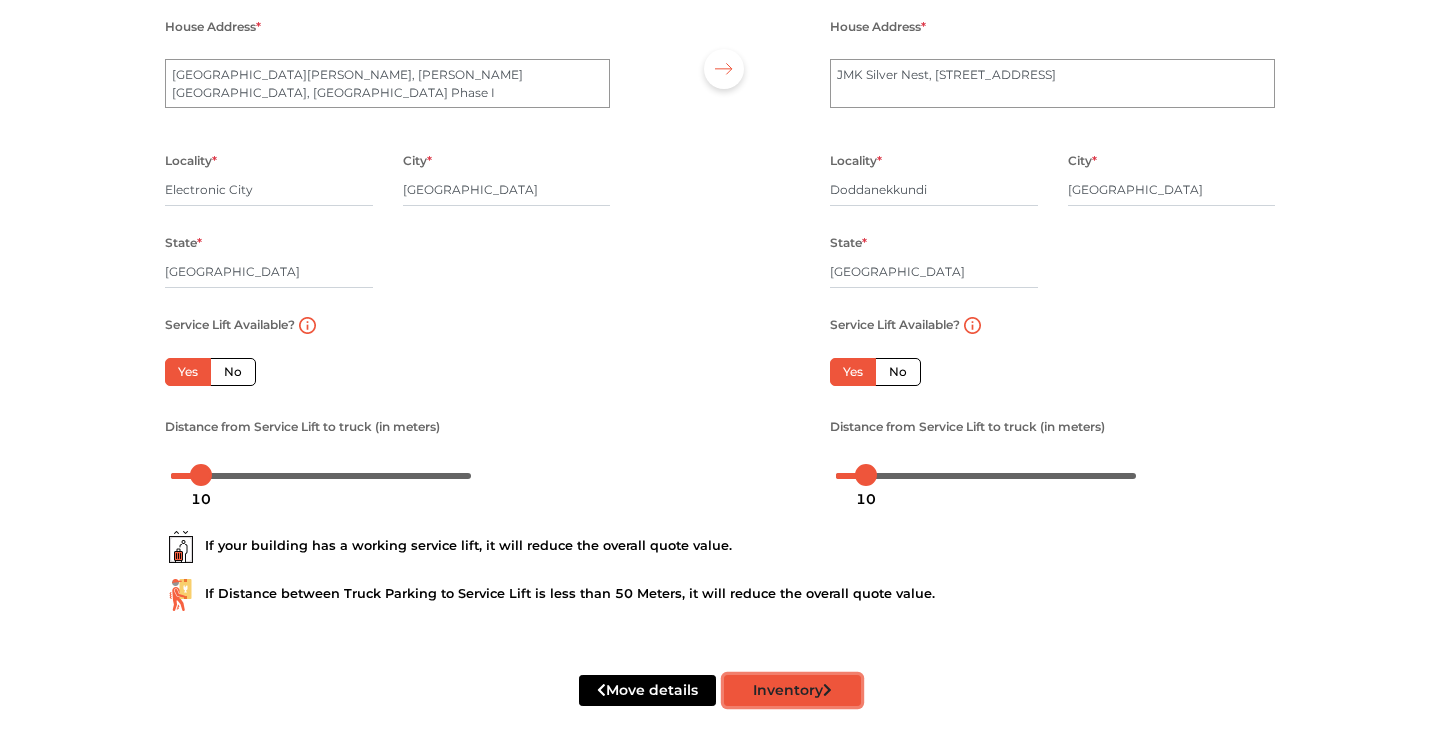 click on "Inventory" at bounding box center [792, 690] 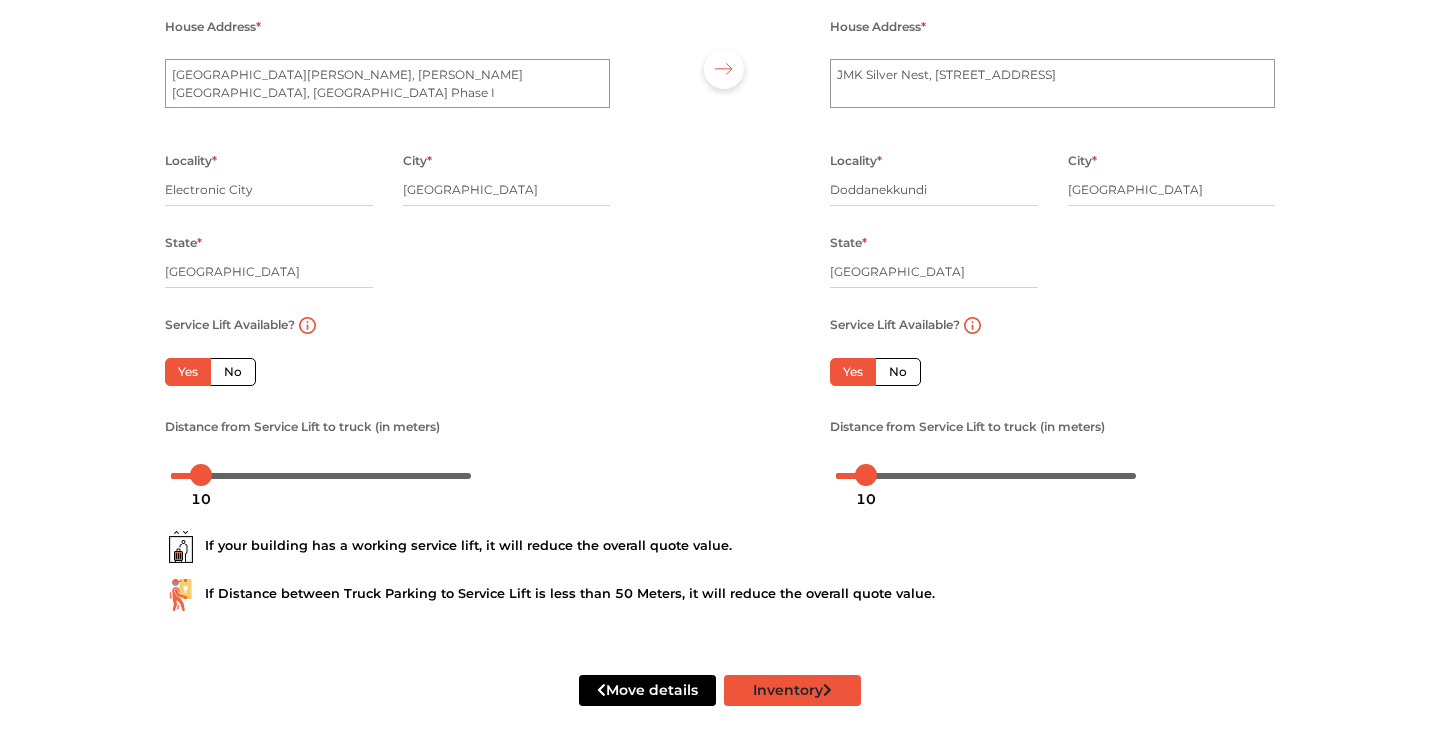 scroll, scrollTop: 0, scrollLeft: 0, axis: both 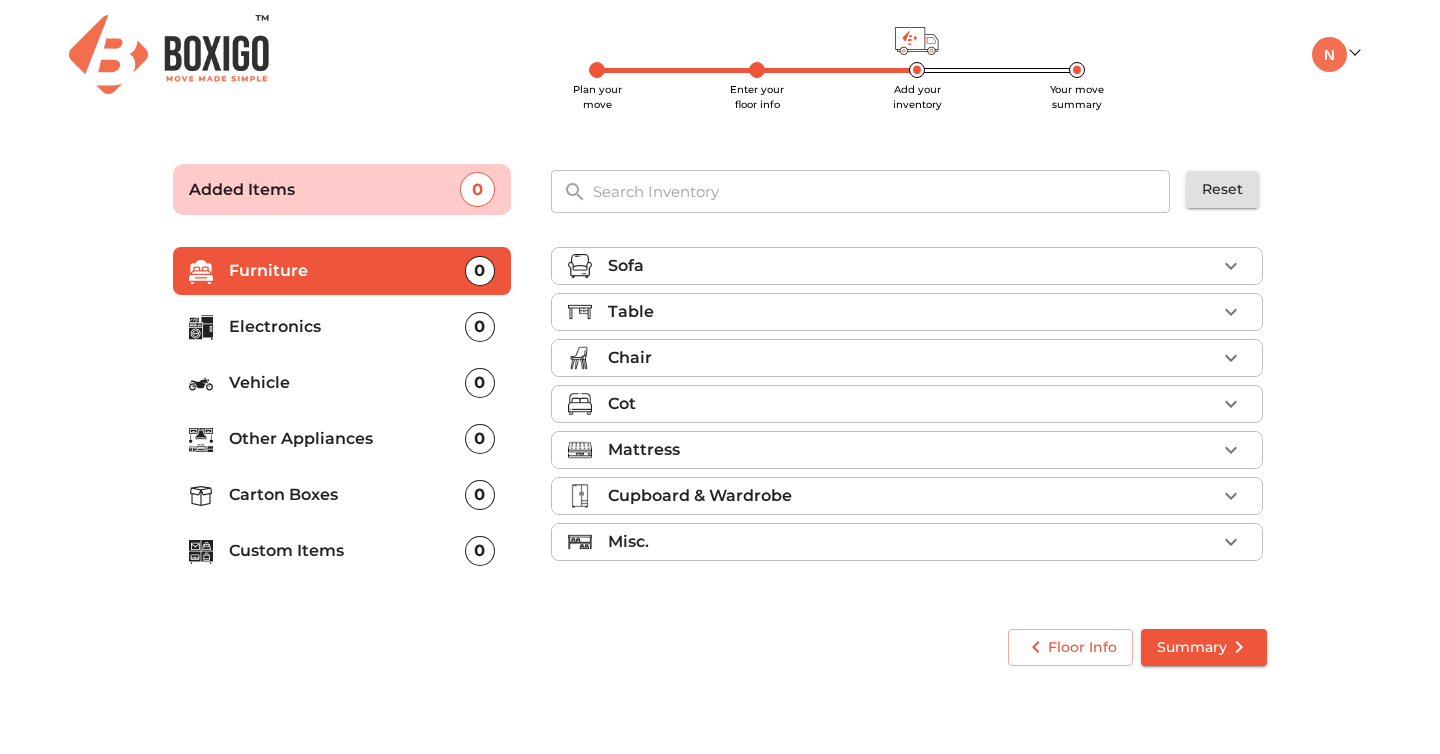 click on "Cot" at bounding box center (912, 404) 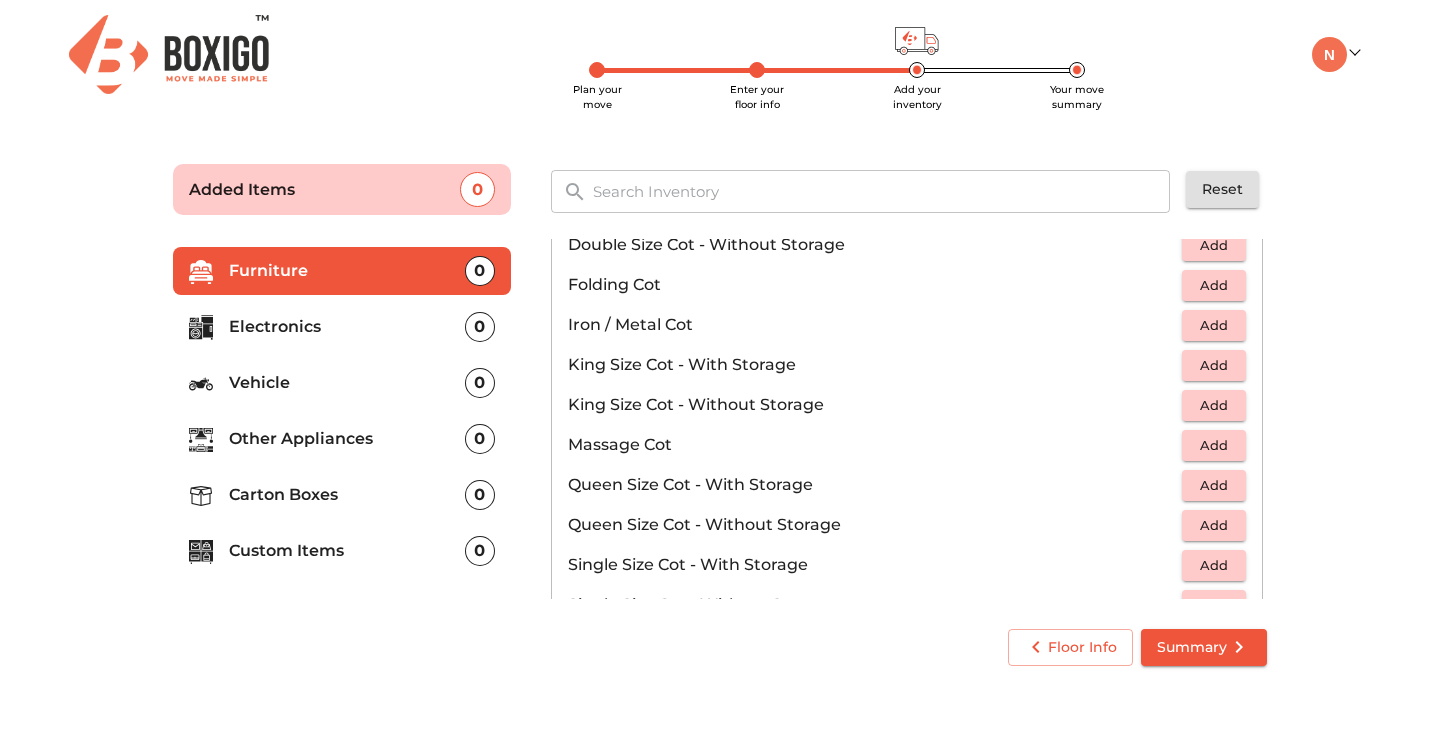 scroll, scrollTop: 528, scrollLeft: 0, axis: vertical 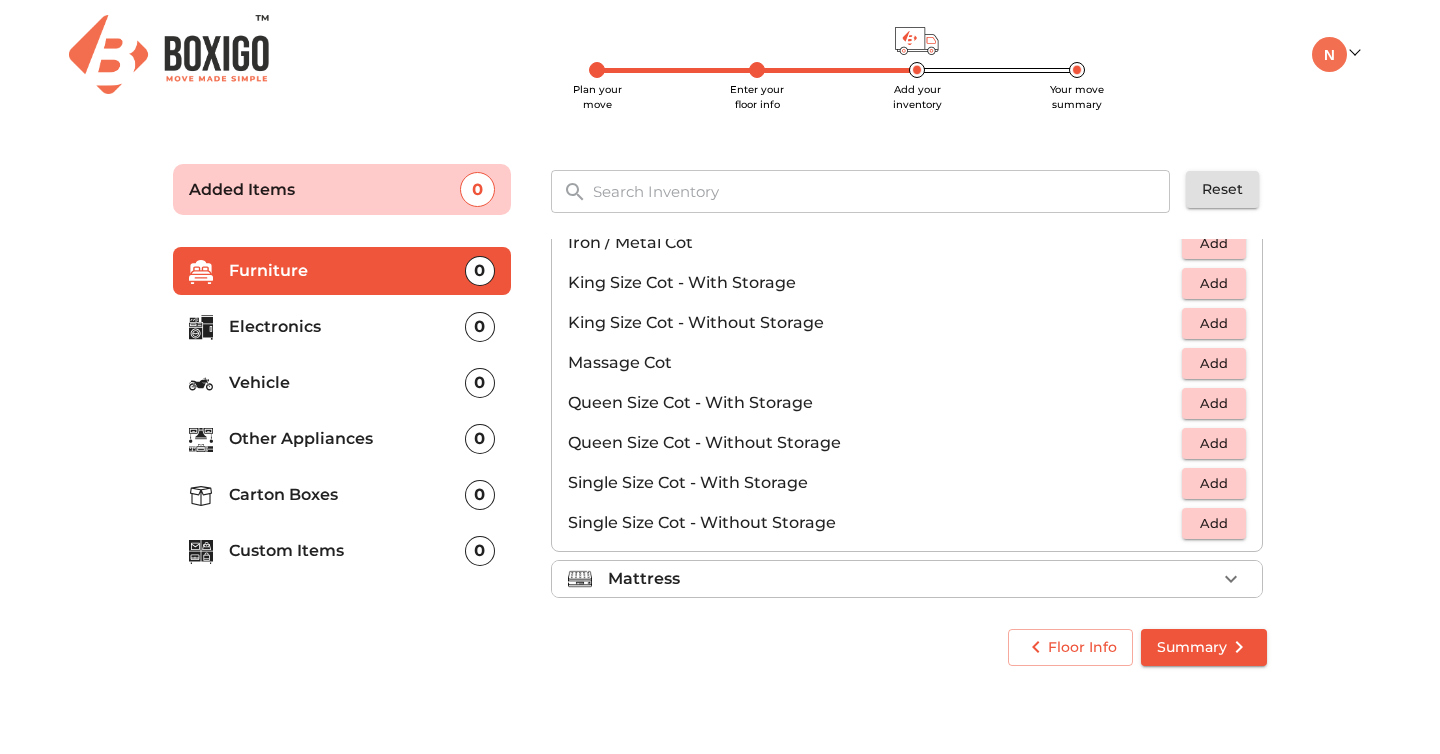 click on "Add" at bounding box center [1214, 443] 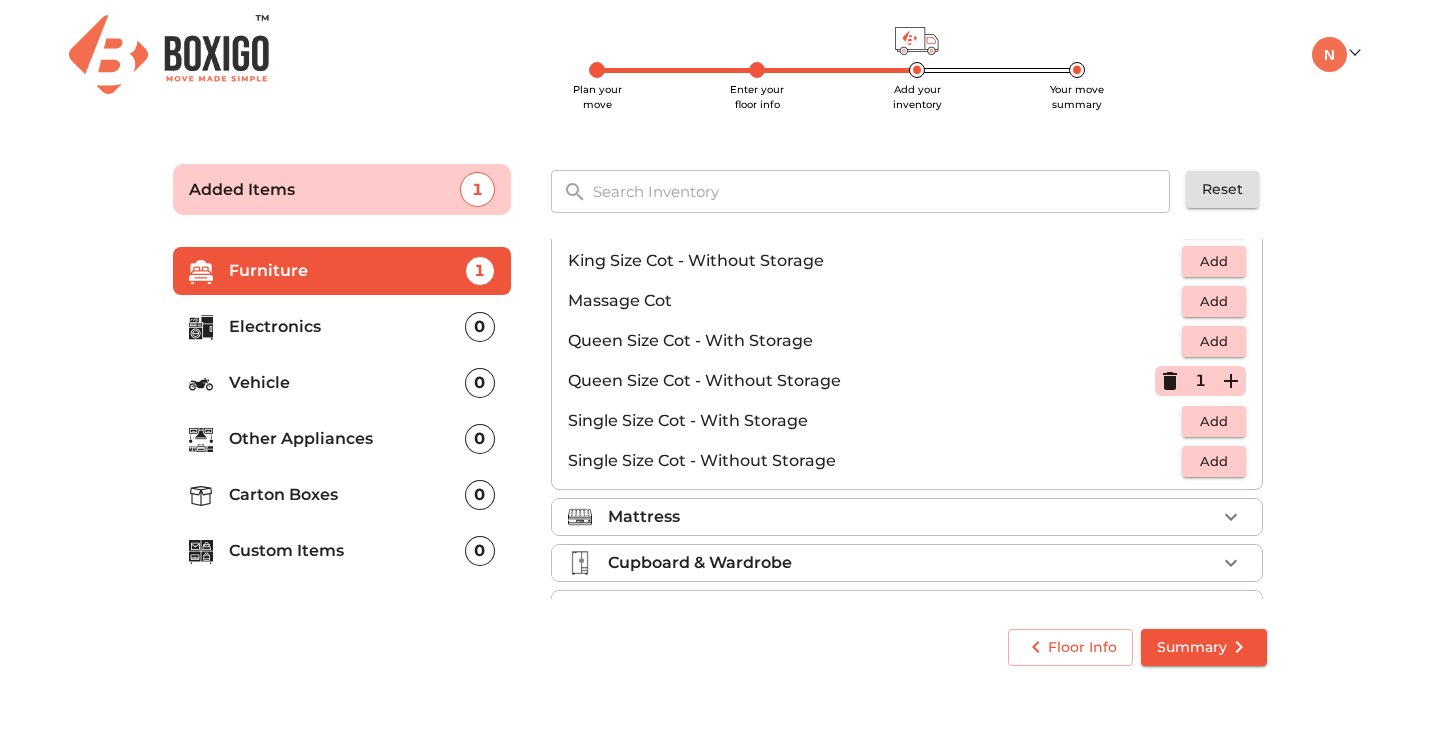 scroll, scrollTop: 635, scrollLeft: 0, axis: vertical 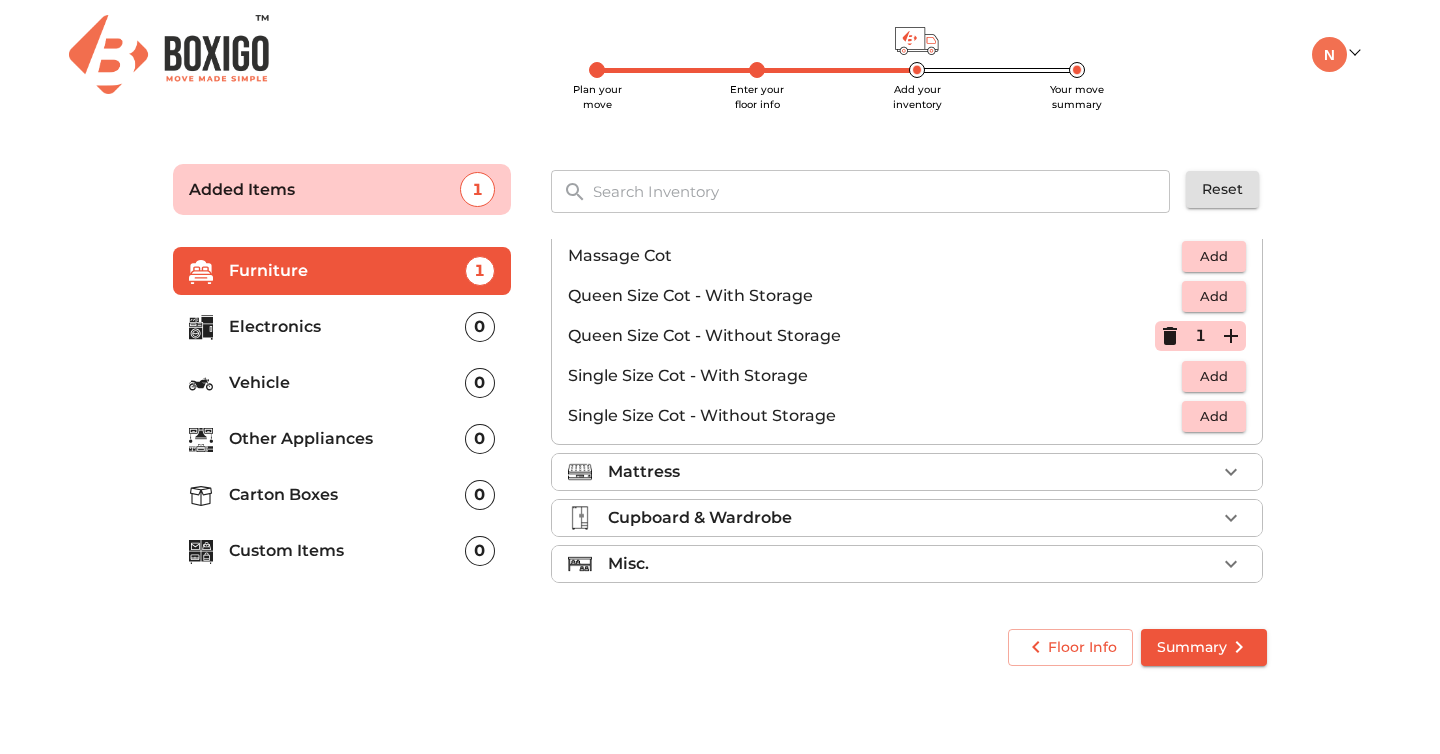 click on "Mattress" at bounding box center [912, 472] 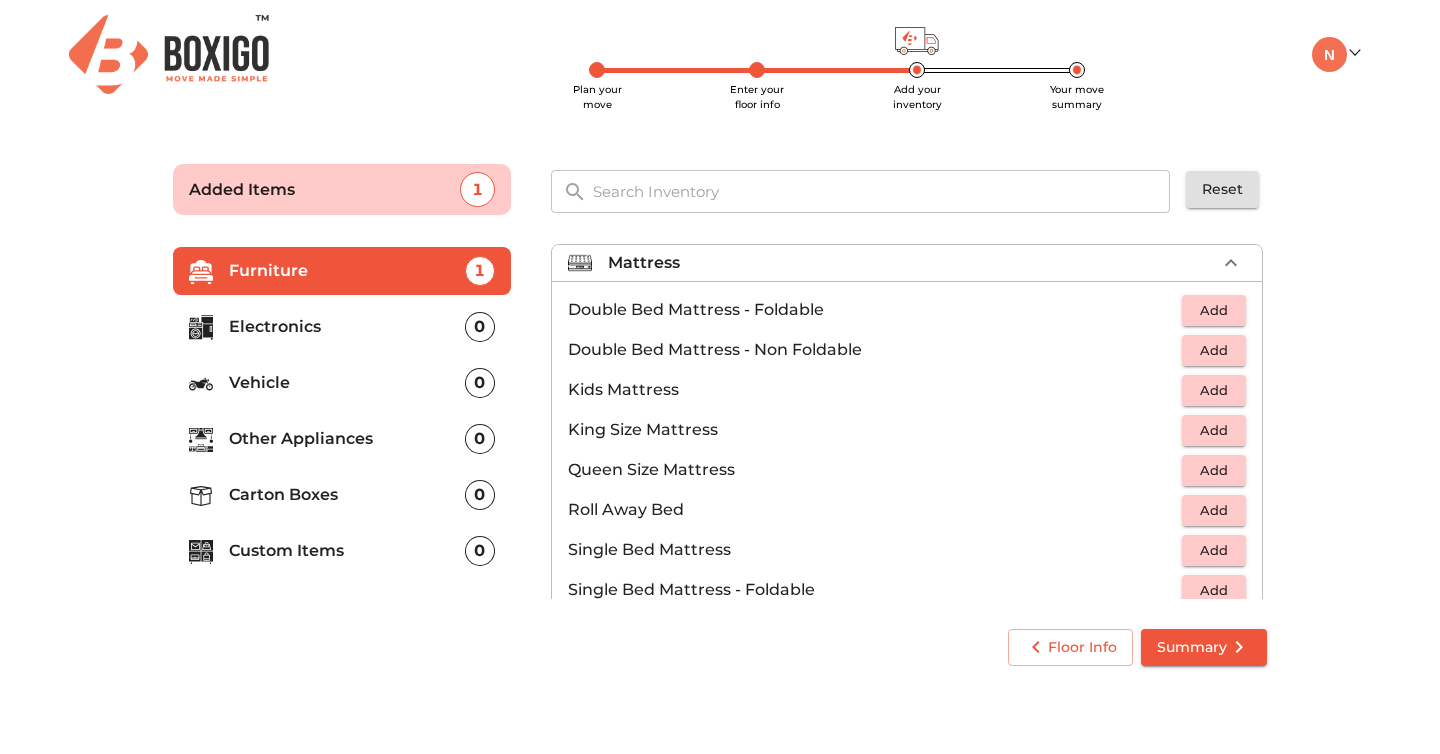scroll, scrollTop: 255, scrollLeft: 0, axis: vertical 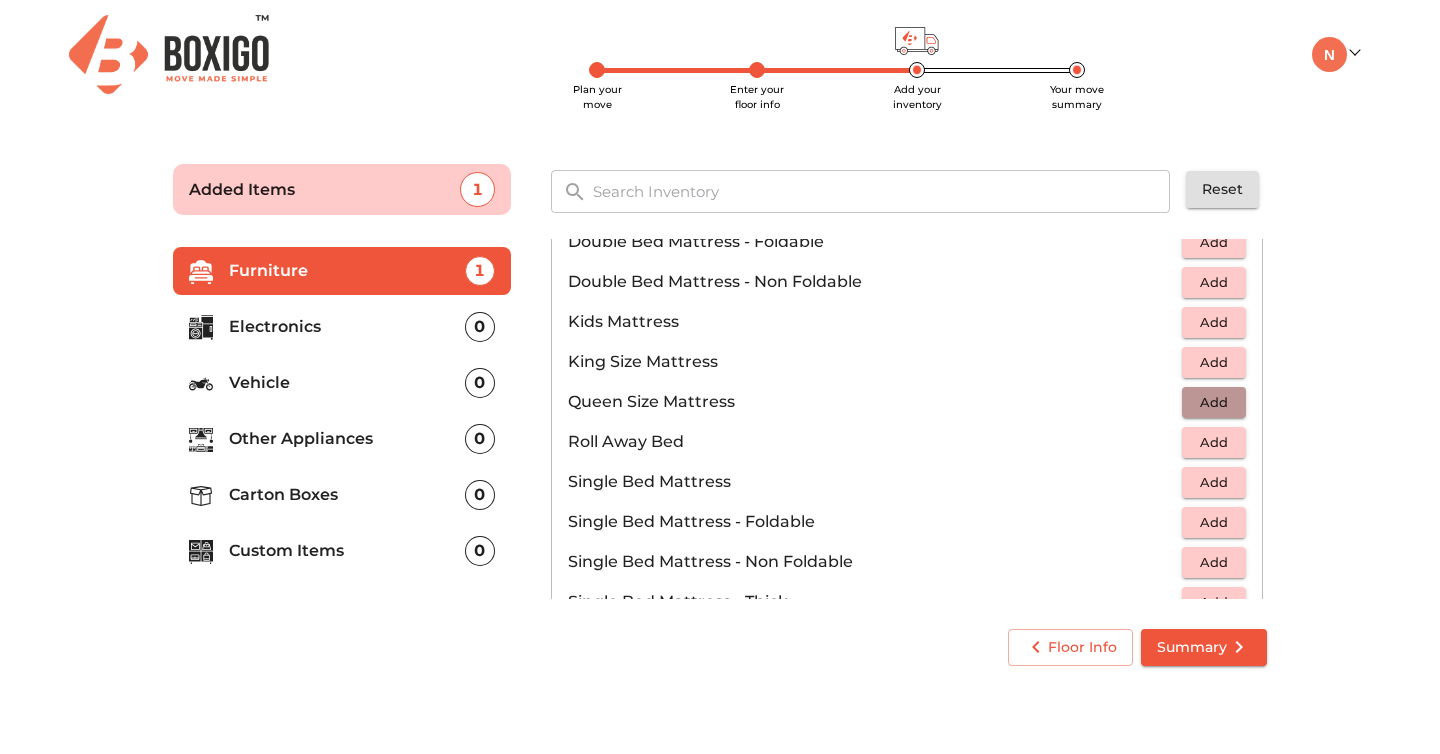 click on "Add" at bounding box center [1214, 402] 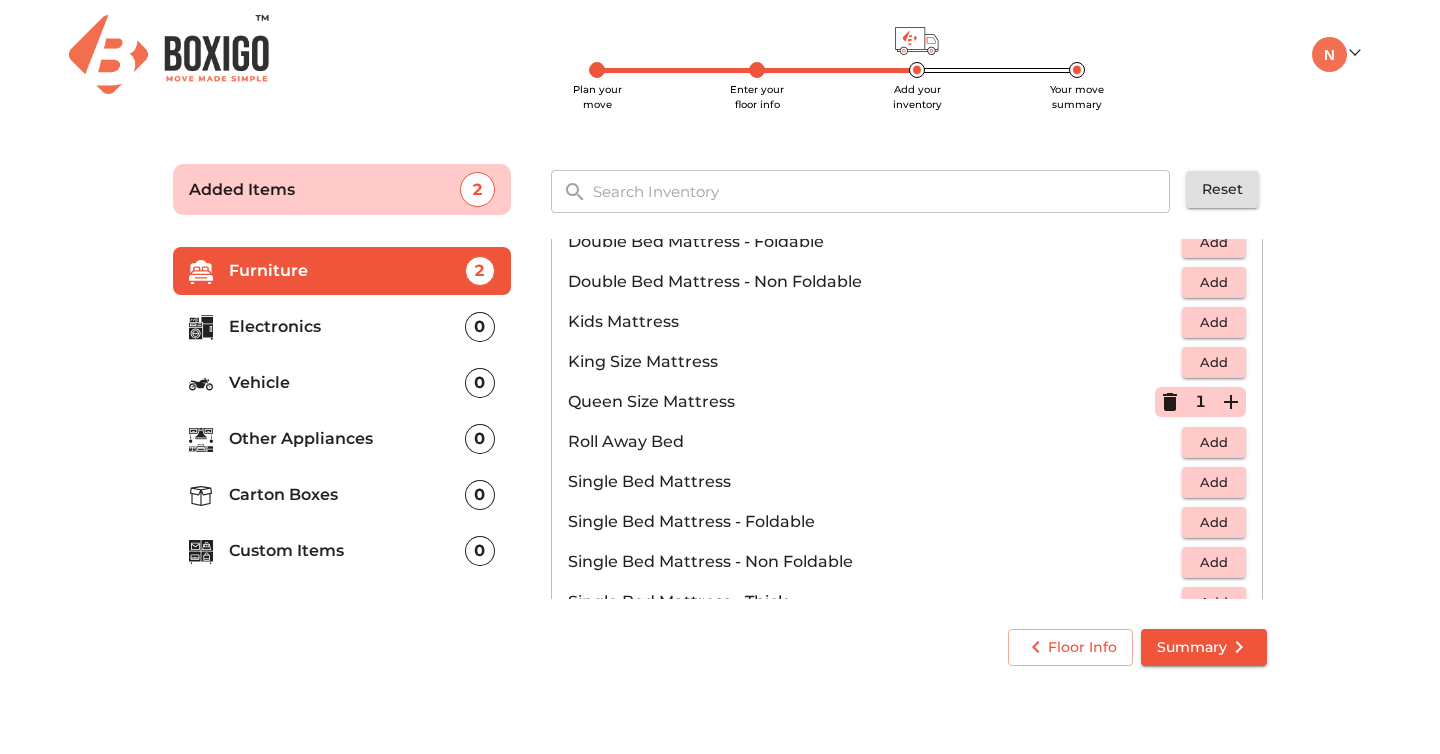 scroll, scrollTop: 395, scrollLeft: 0, axis: vertical 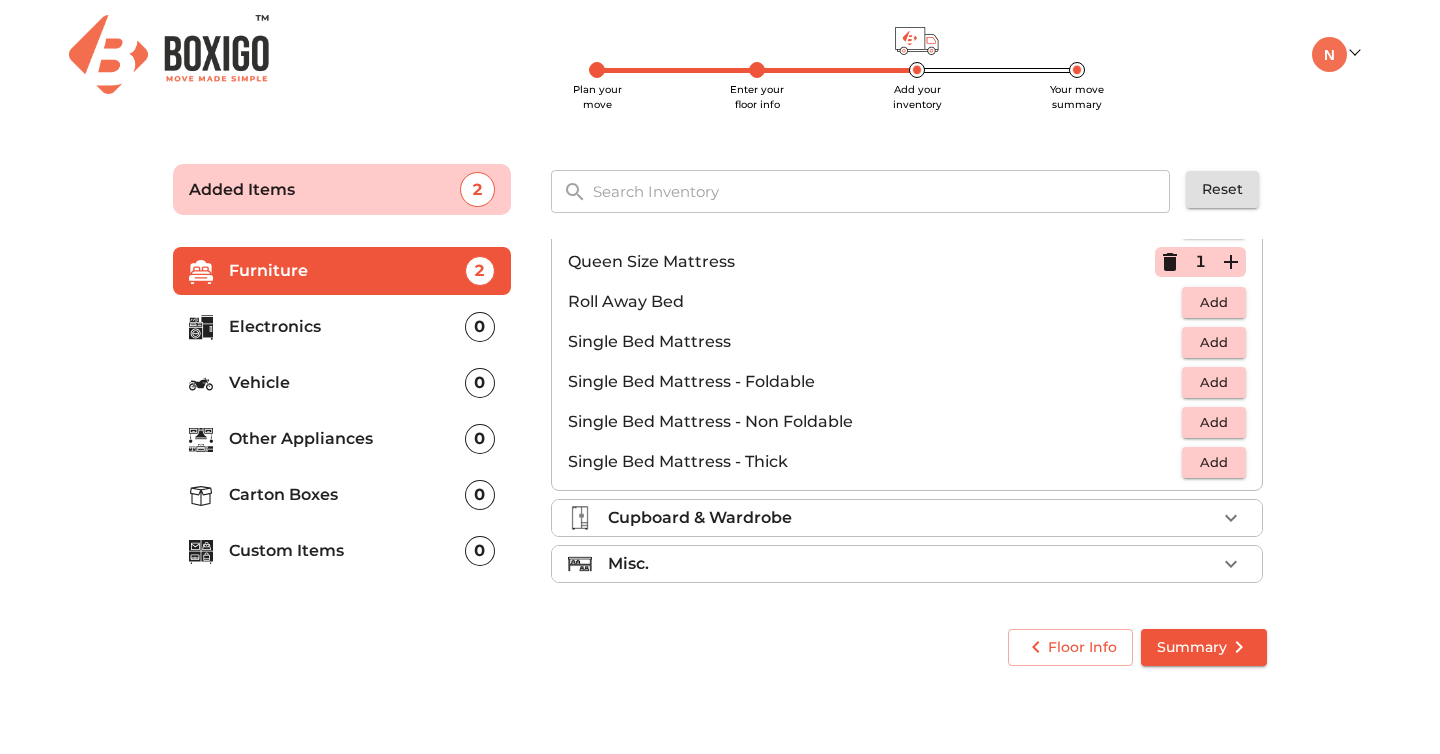 click on "Cupboard & Wardrobe" at bounding box center [907, 518] 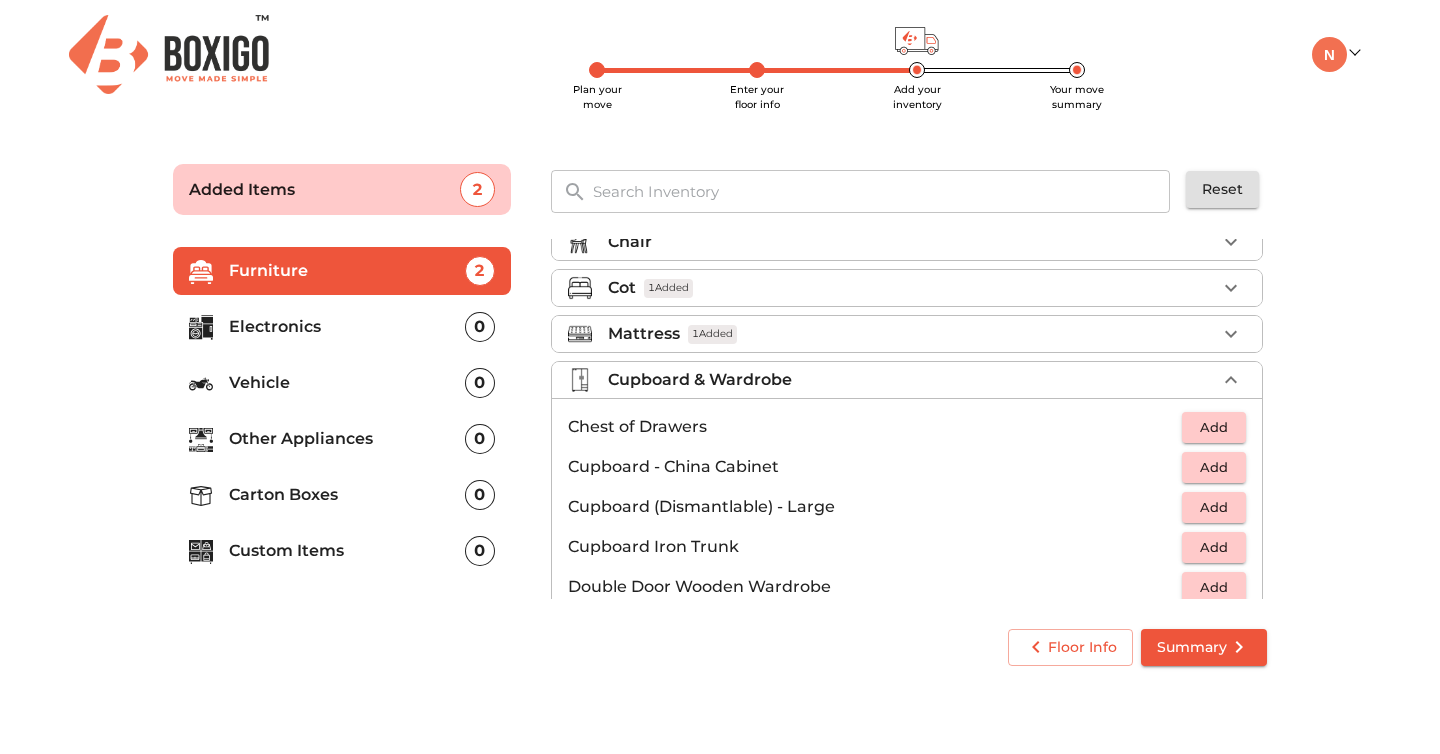 scroll, scrollTop: 63, scrollLeft: 0, axis: vertical 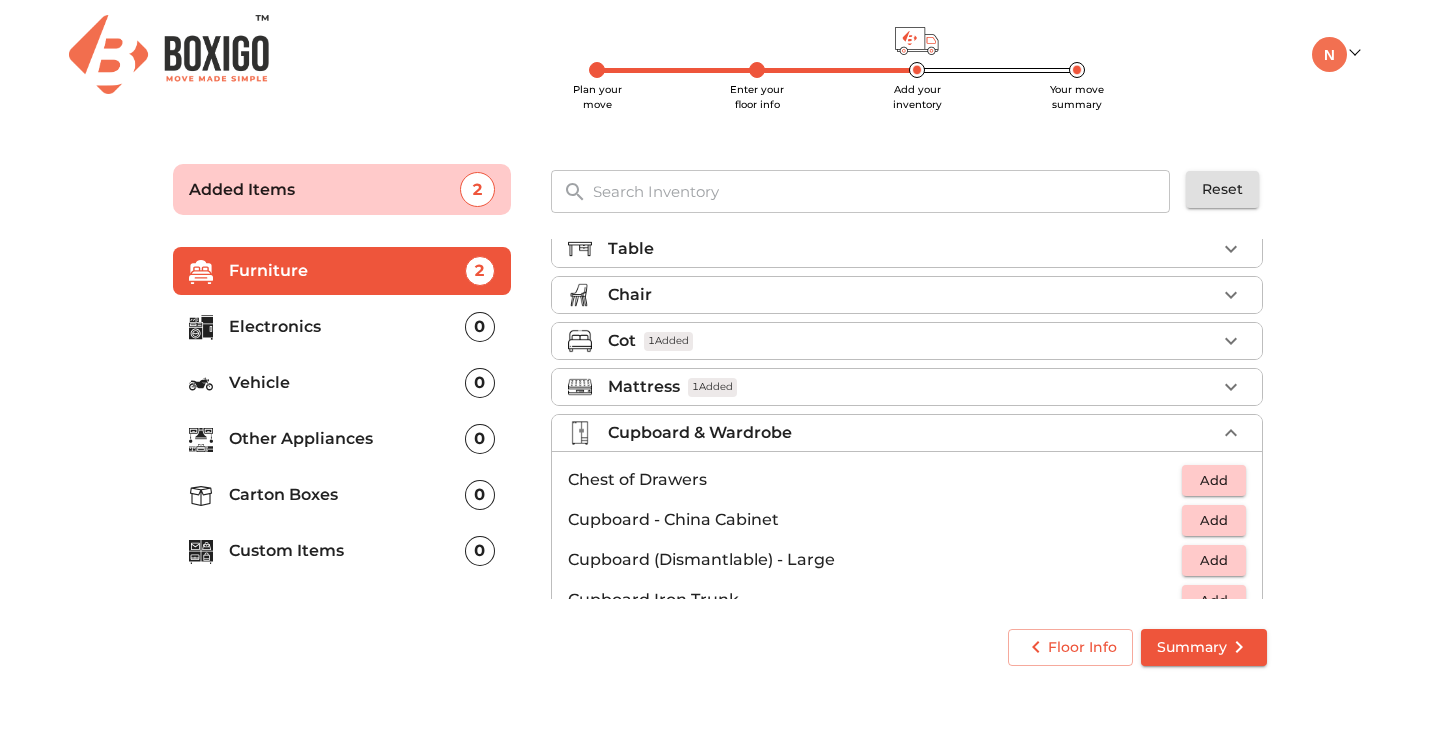 click on "Cupboard & Wardrobe" at bounding box center [912, 433] 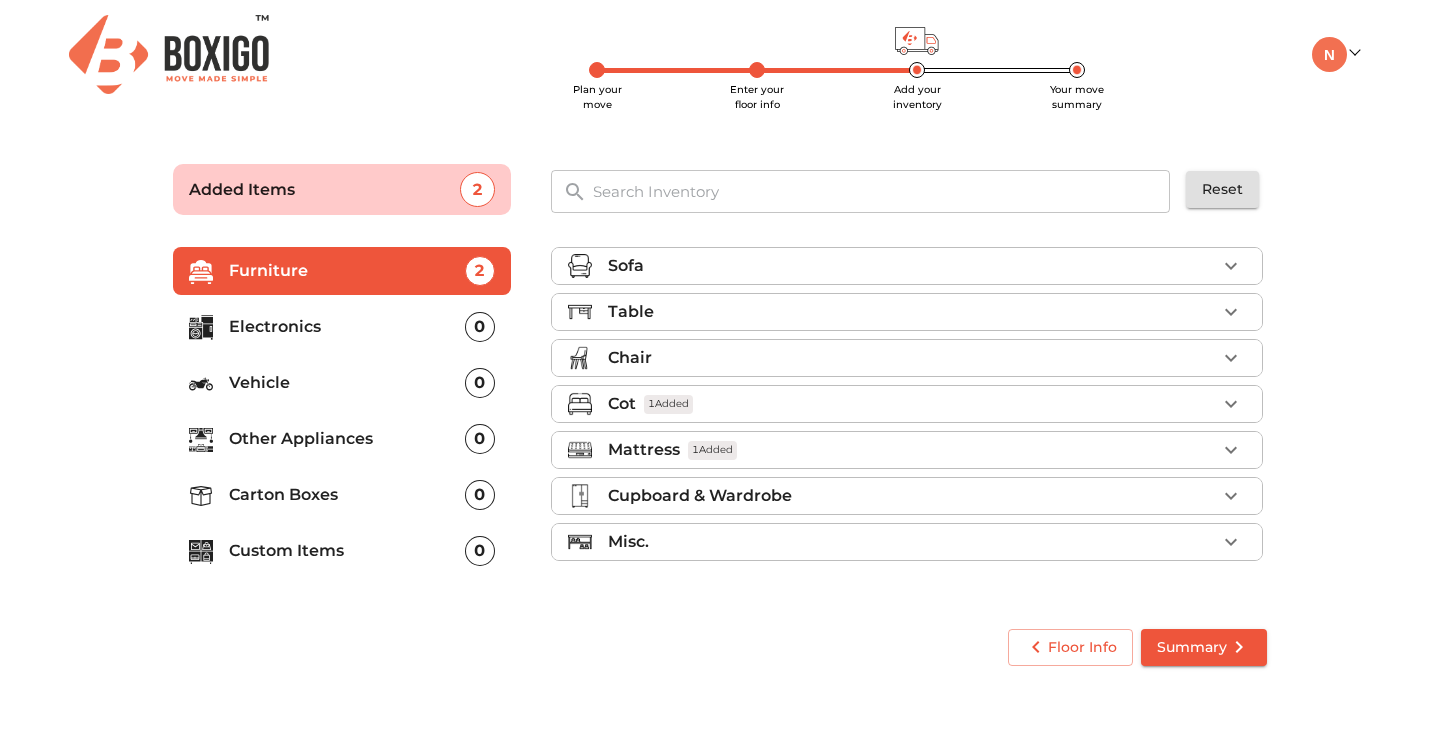 scroll, scrollTop: 0, scrollLeft: 0, axis: both 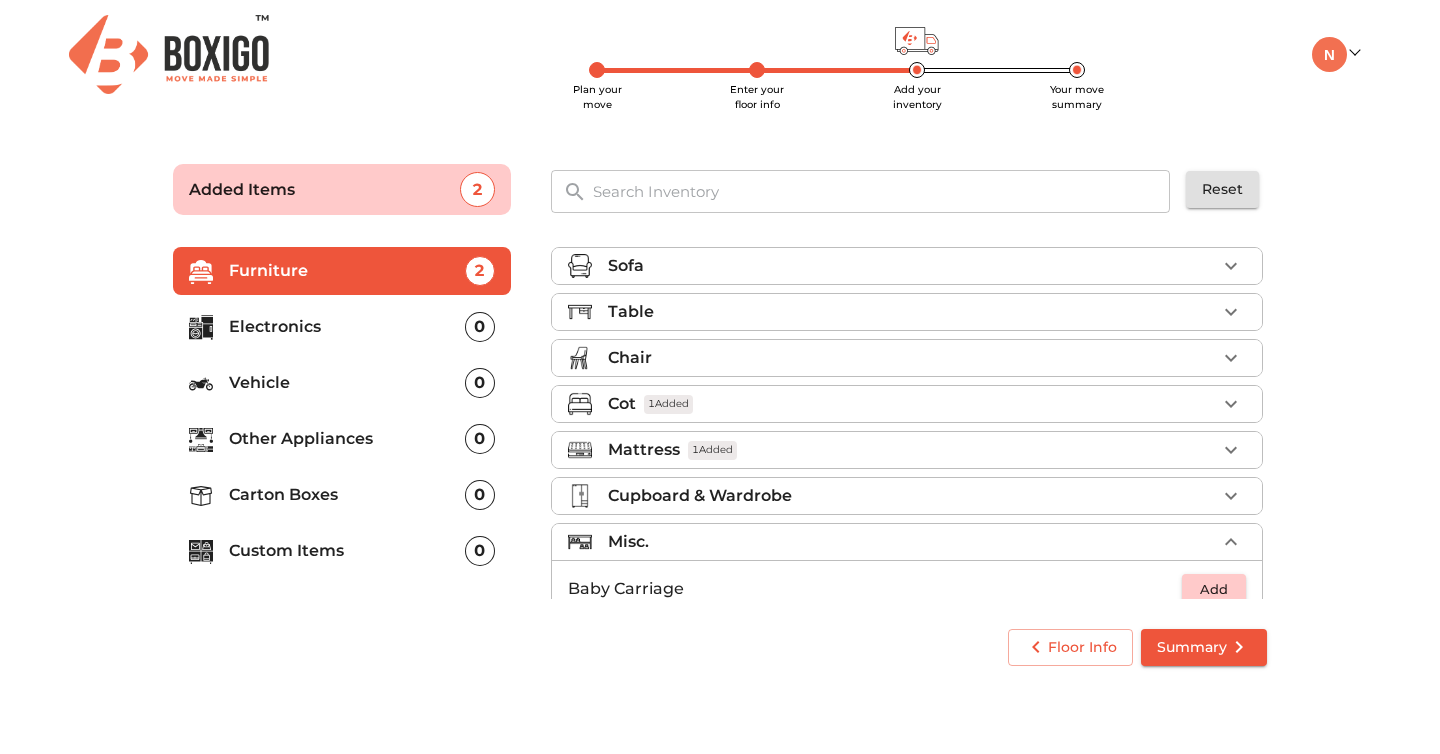 click on "Misc." at bounding box center (912, 542) 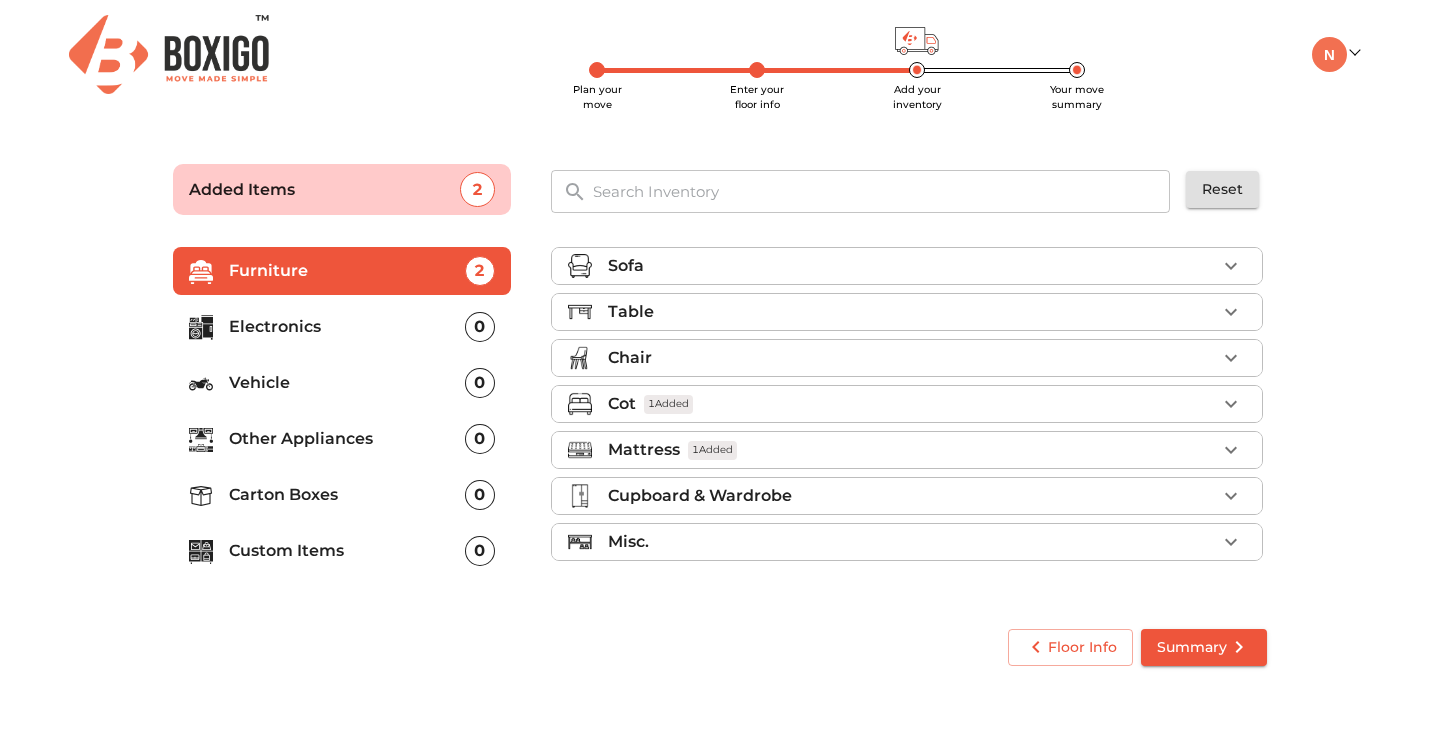 click at bounding box center [882, 191] 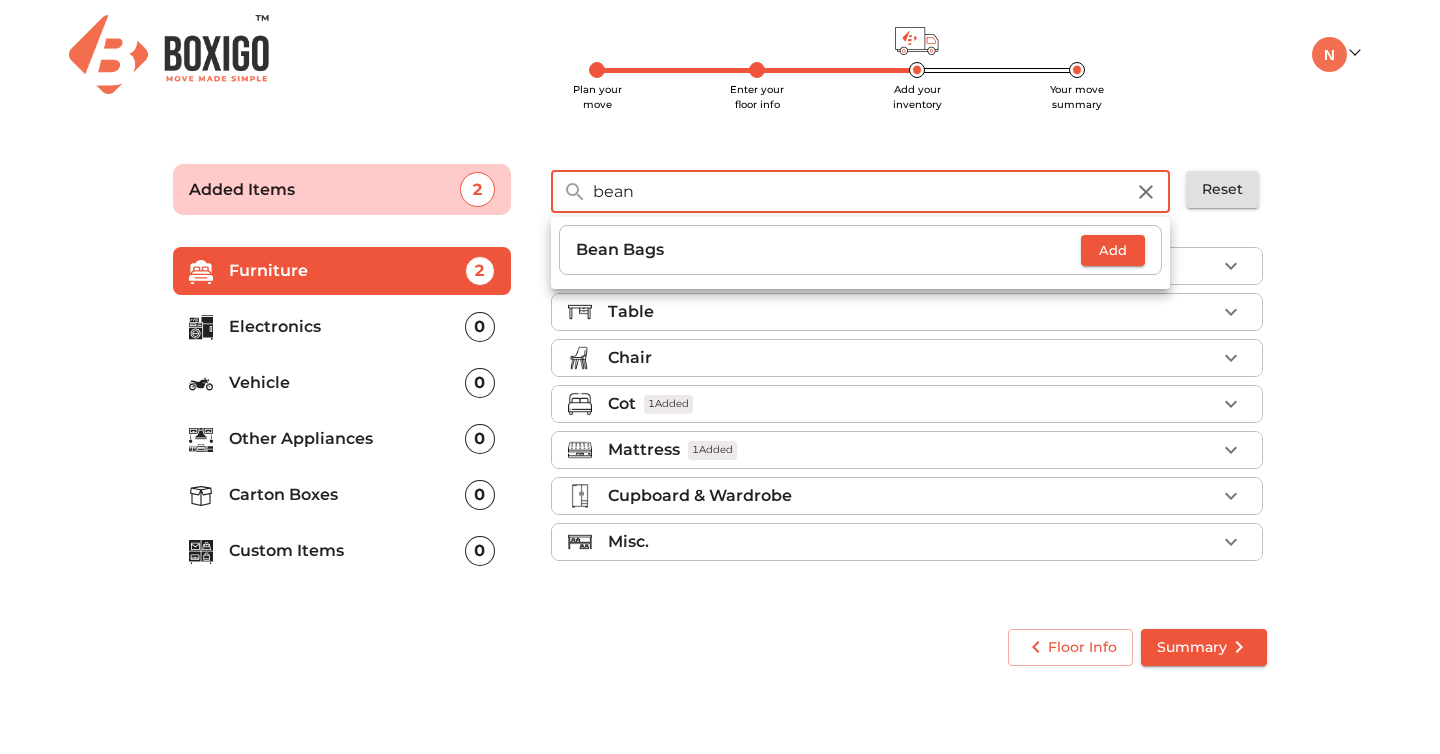 type on "bean" 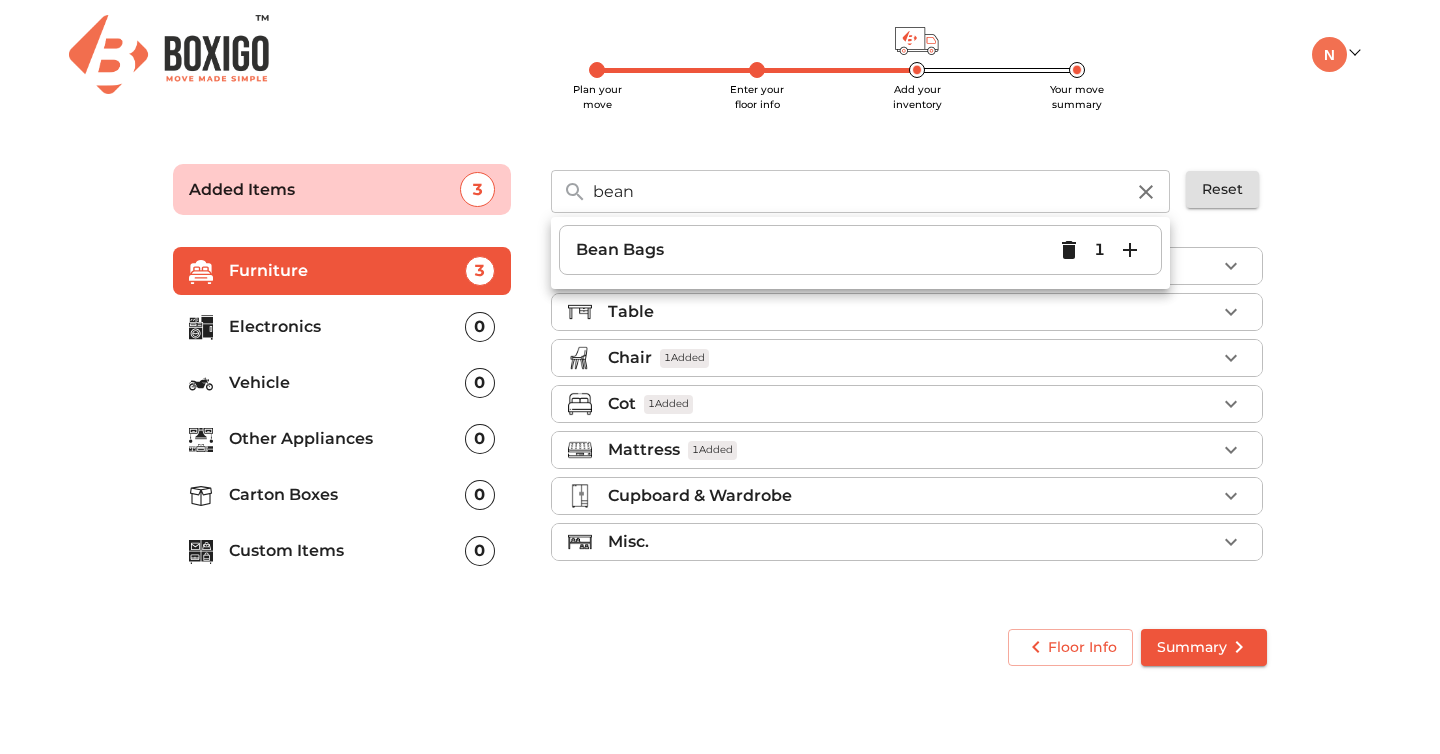 click 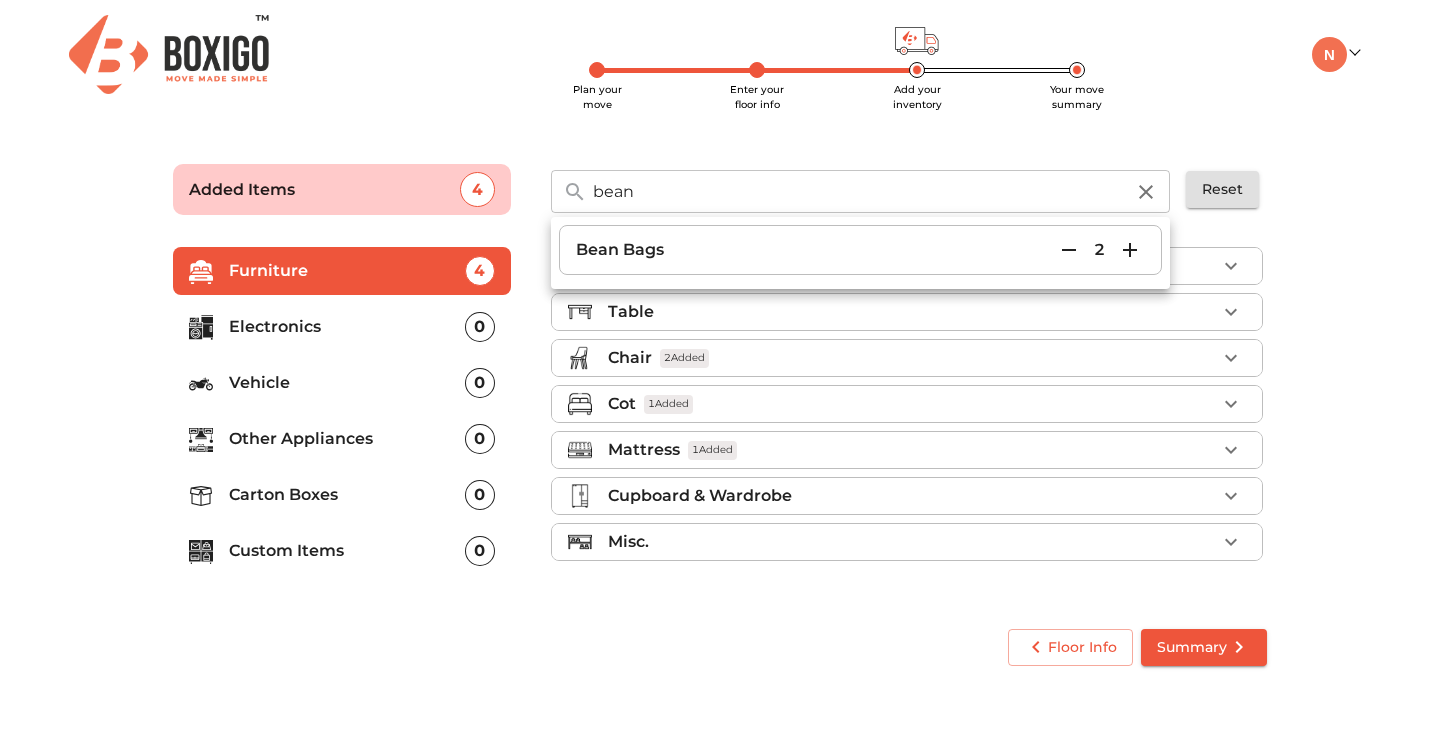 click on "Plan your   move Enter your   floor info Add your   inventory Your move   summary Added Items 4 bean ​ Bean Bags 2 Reset Furniture 4 Electronics 0 Vehicle 0 Other Appliances 0 Carton Boxes 0 Custom Items 0 Sofa Table Chair 2  Added Cot 1  Added Mattress 1  Added Cupboard & Wardrobe Misc.  Floor Info Summary" at bounding box center (720, 411) 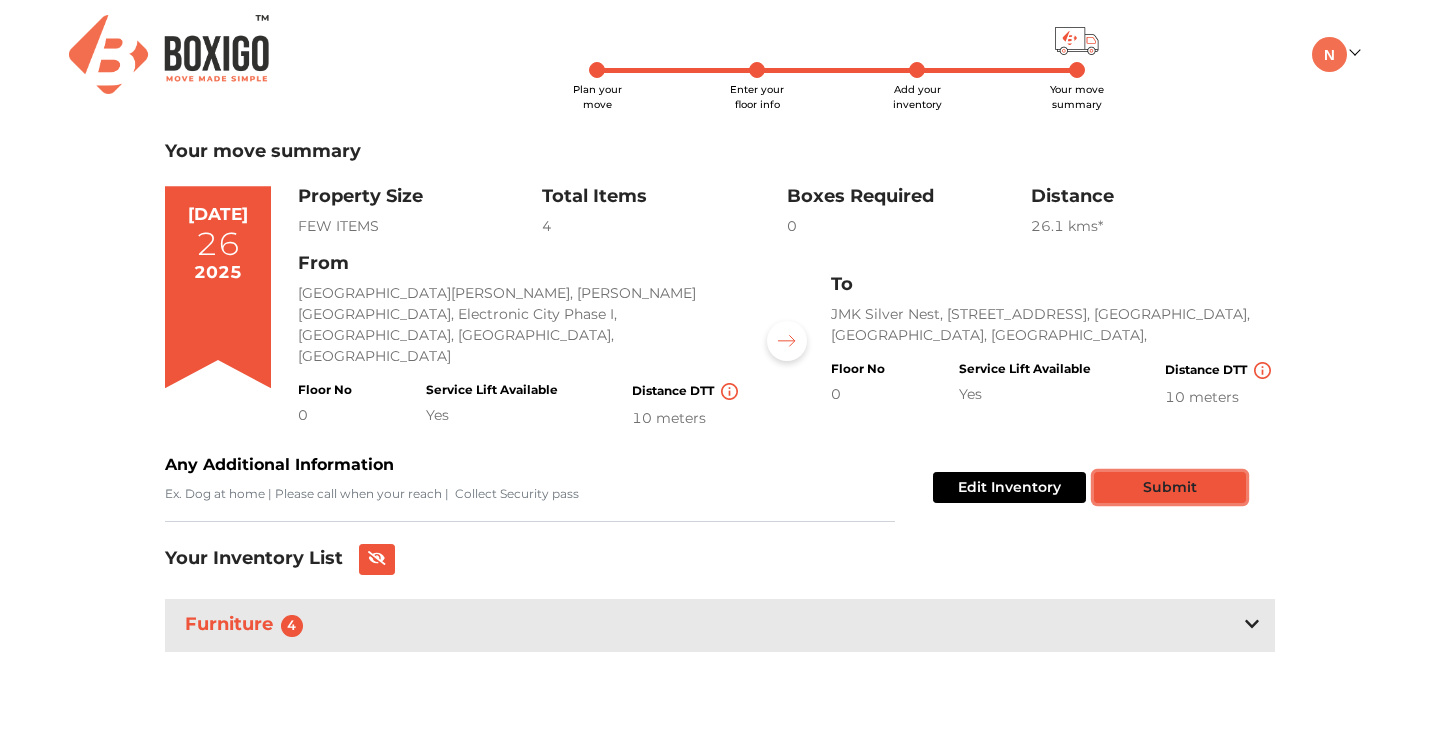 click on "Submit" at bounding box center [1170, 487] 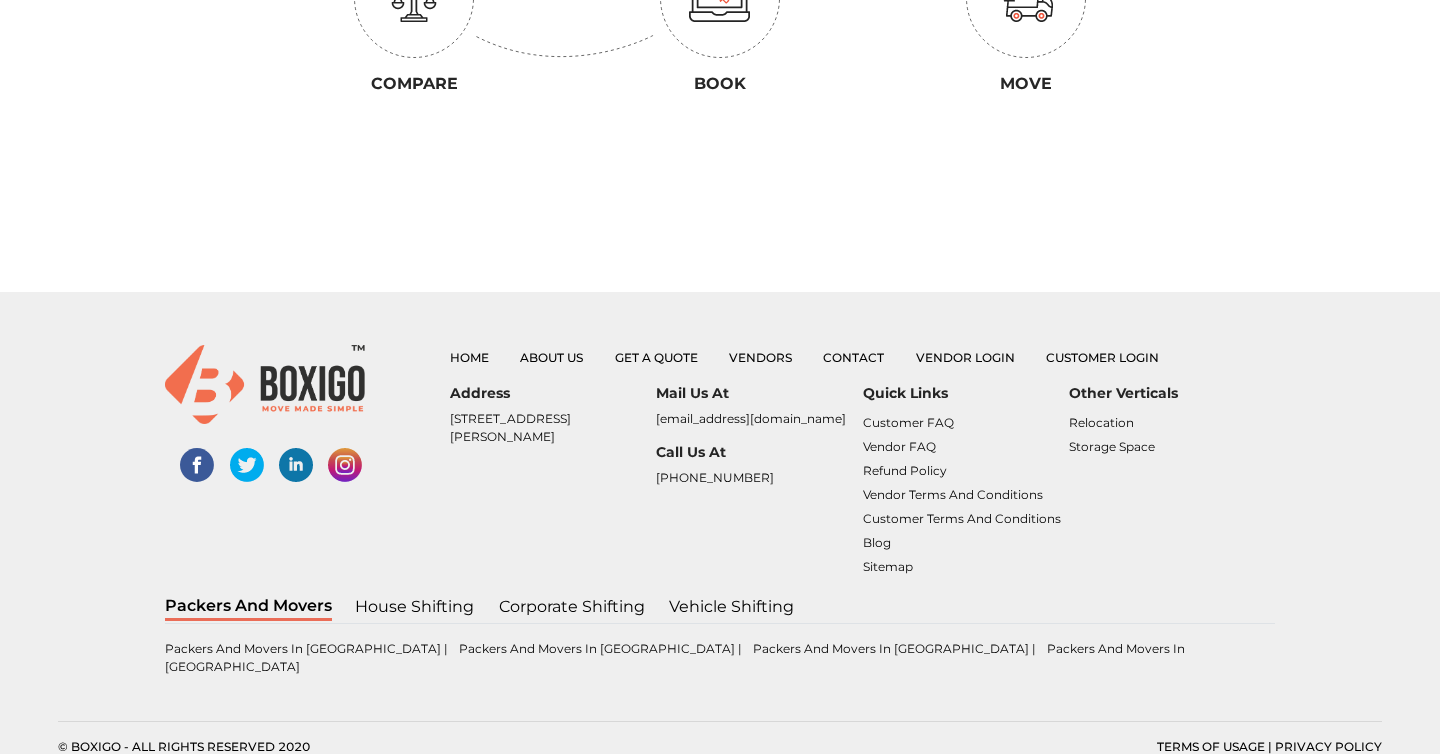 scroll, scrollTop: 0, scrollLeft: 0, axis: both 